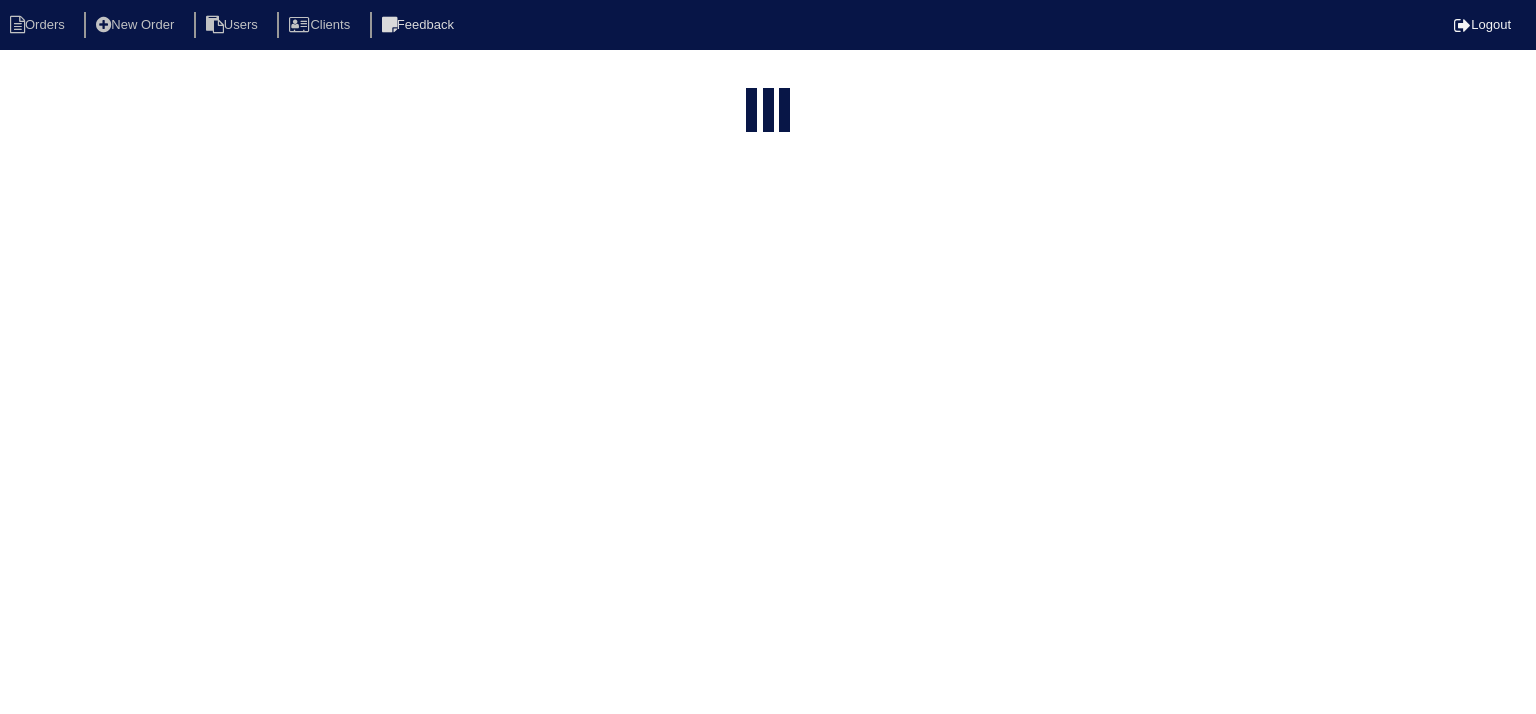 select on "15" 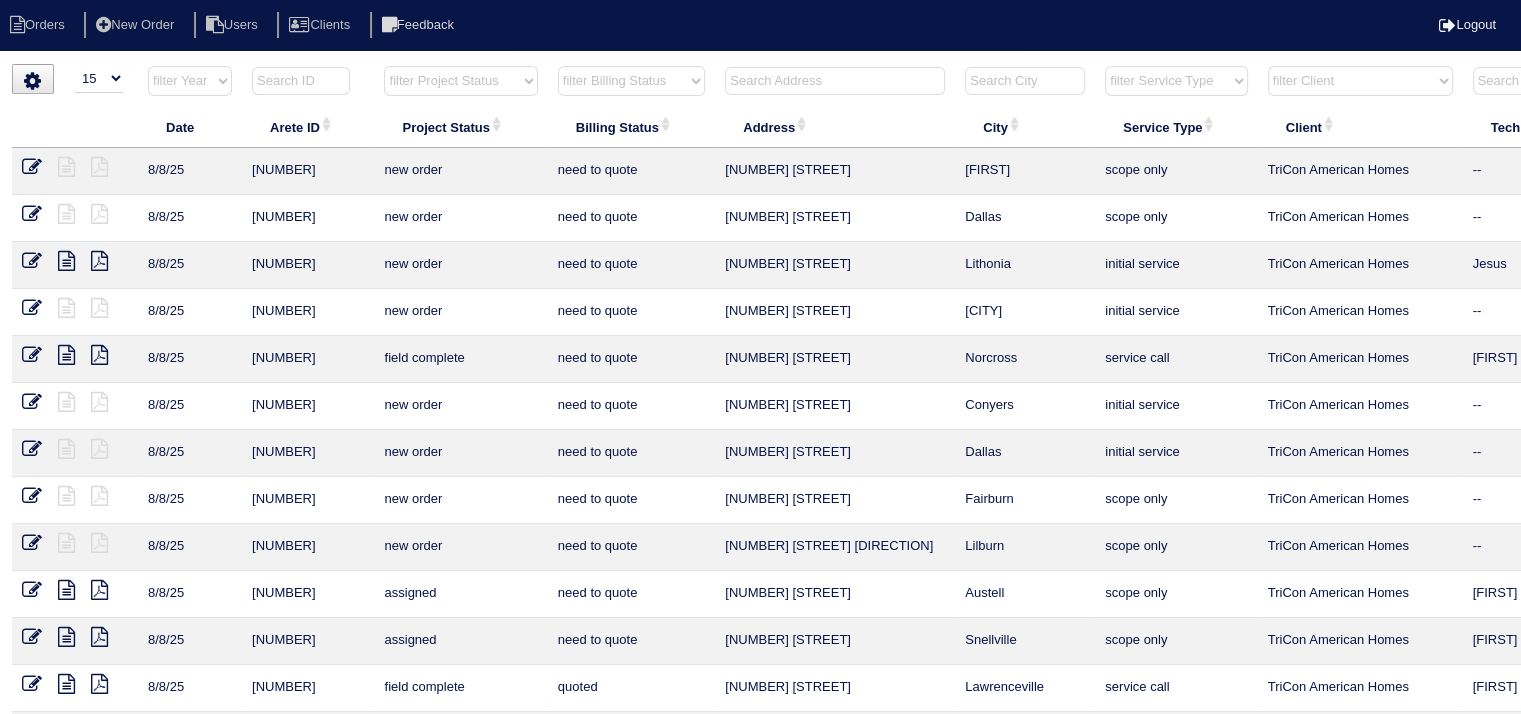 click at bounding box center (835, 81) 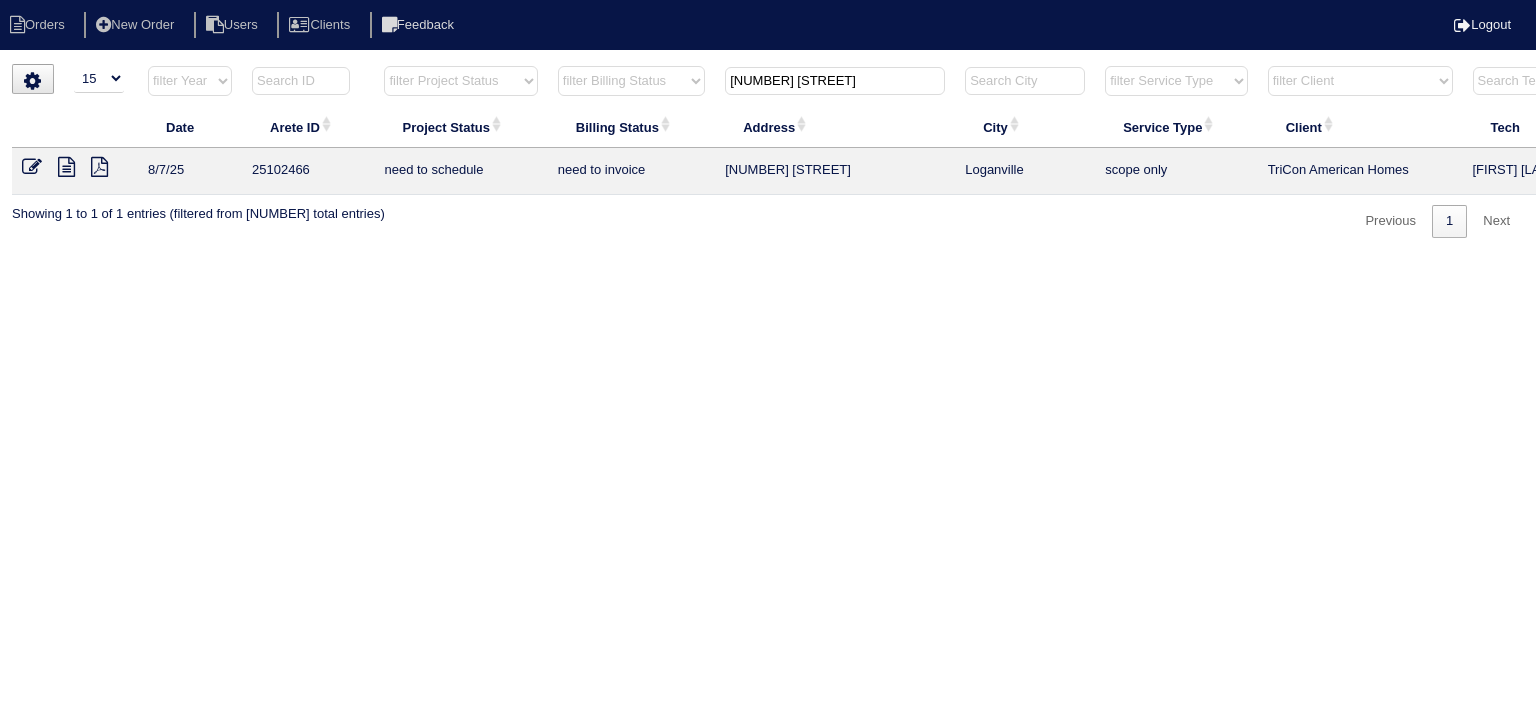 type on "[NUMBER] [LETTER]" 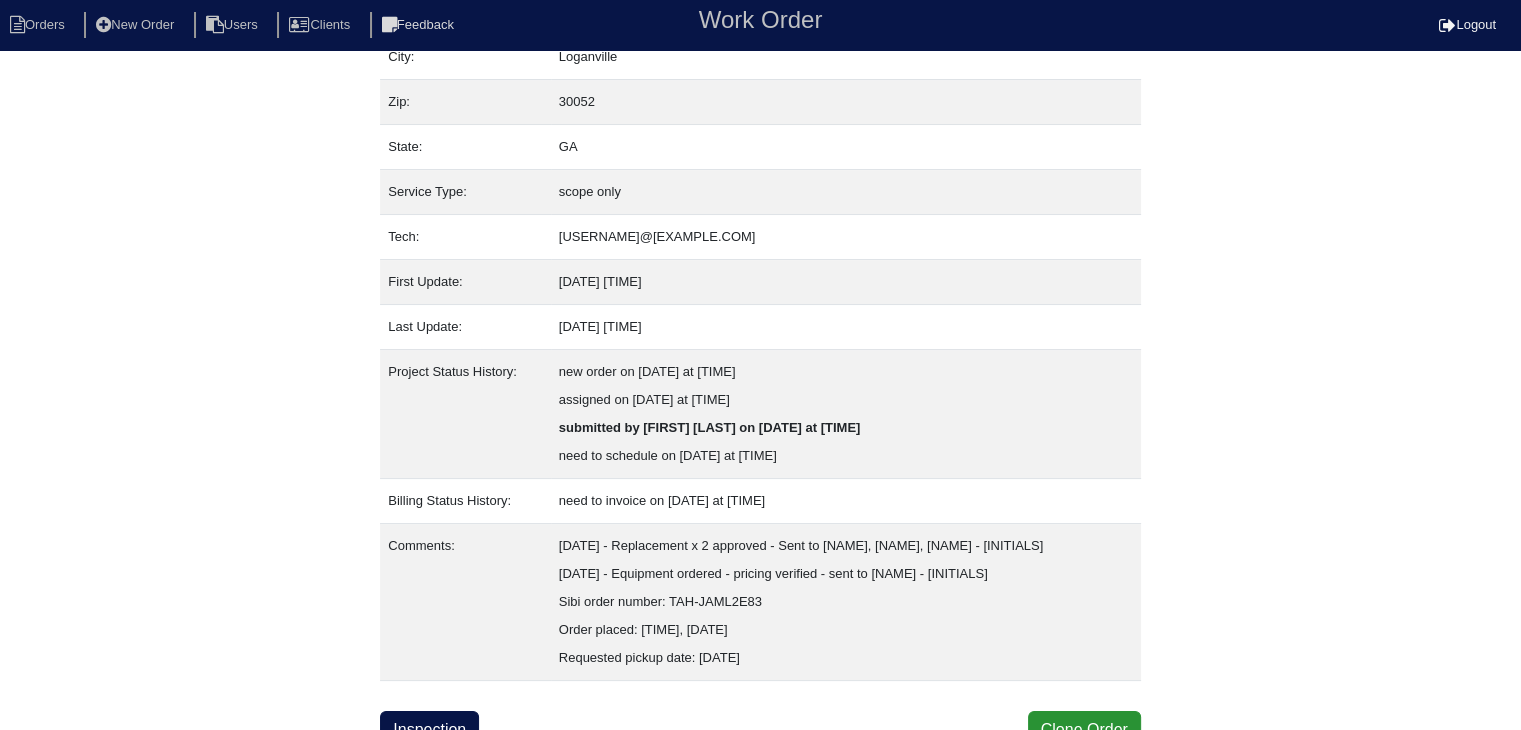 scroll, scrollTop: 180, scrollLeft: 0, axis: vertical 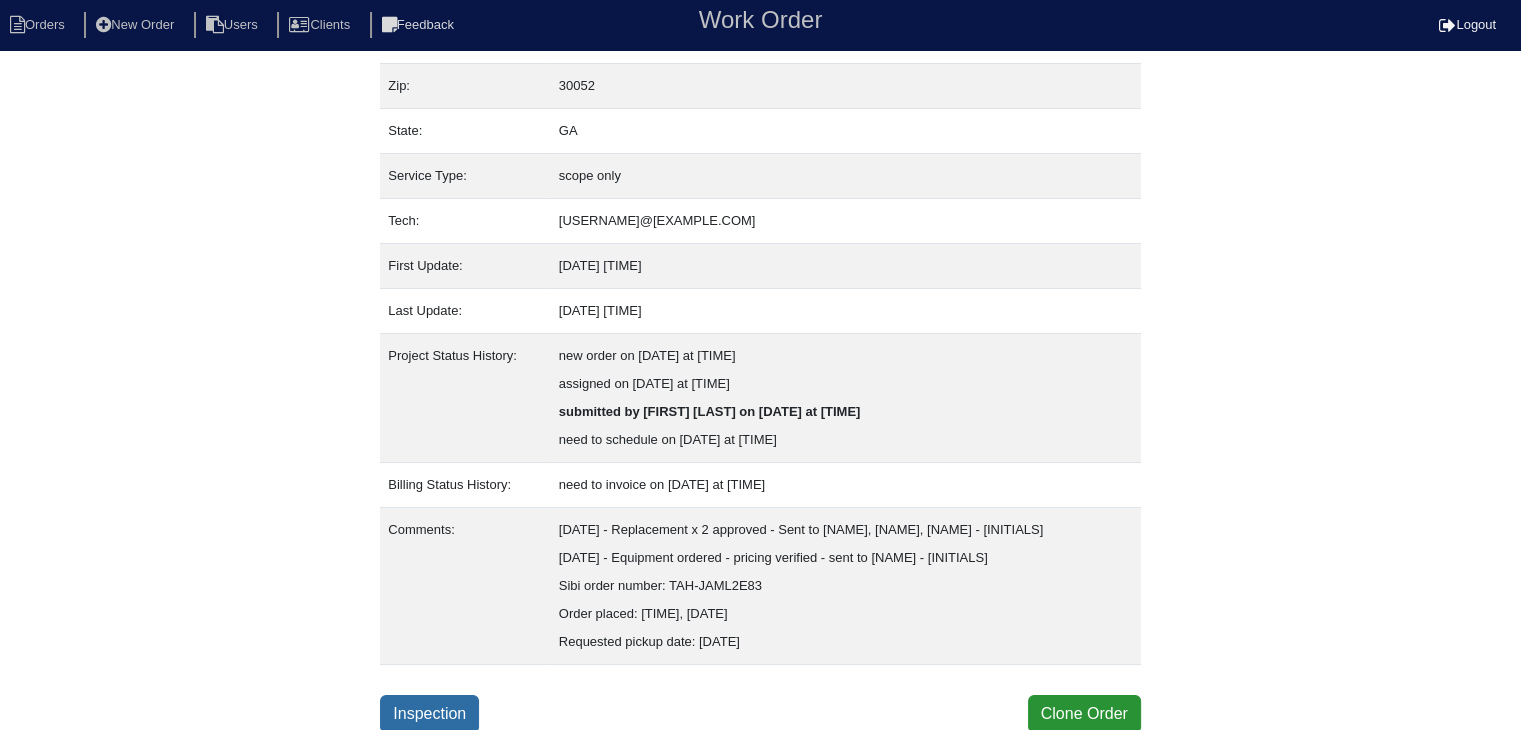 click on "Inspection" at bounding box center [429, 714] 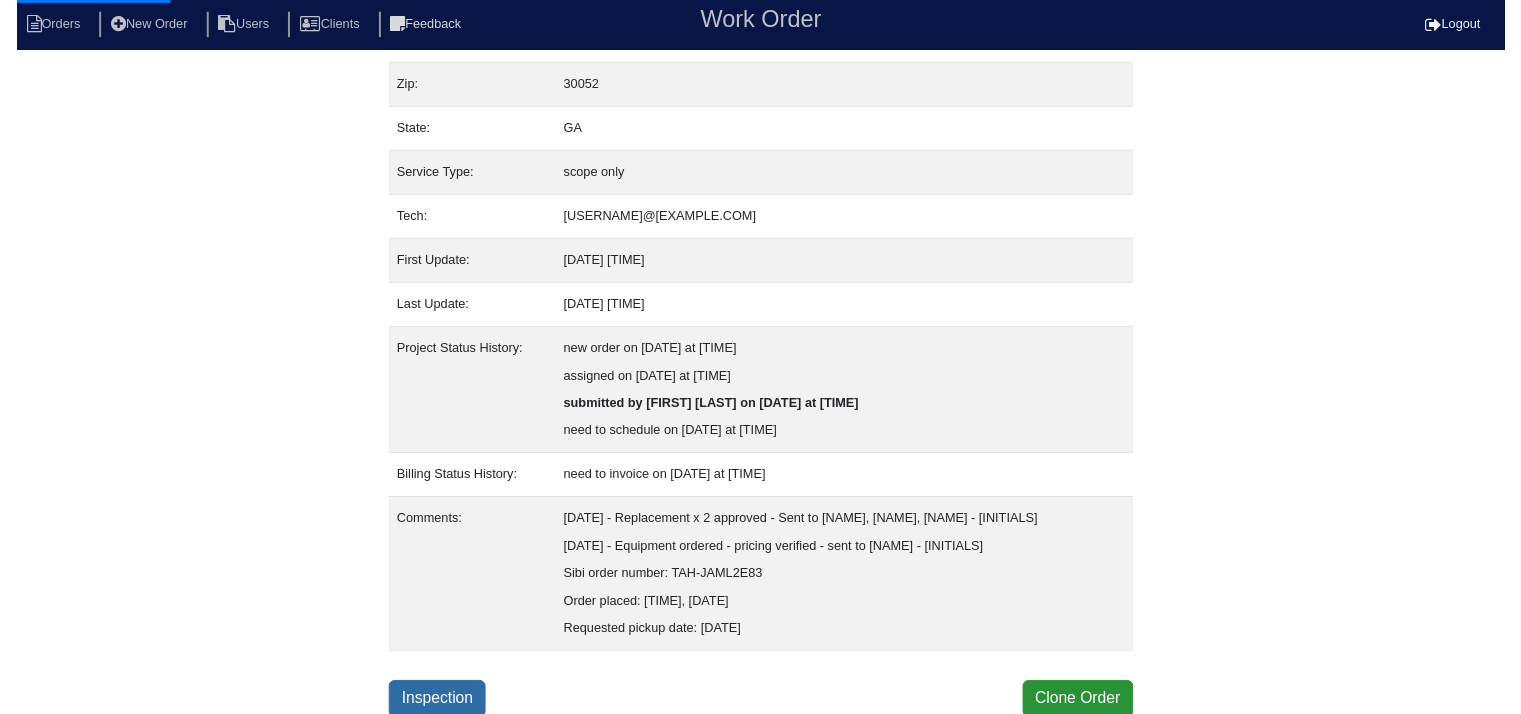 scroll, scrollTop: 0, scrollLeft: 0, axis: both 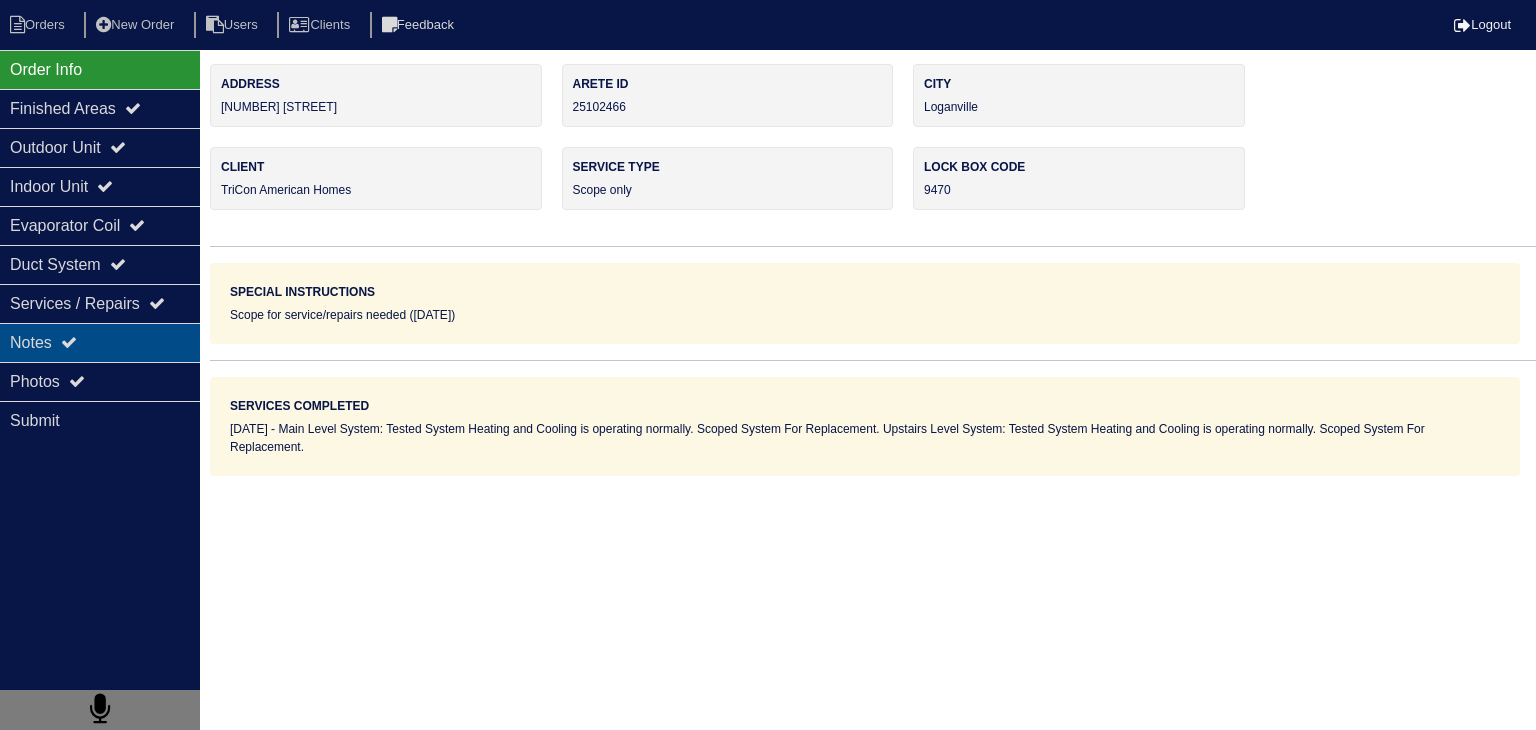 click on "Notes" at bounding box center (100, 342) 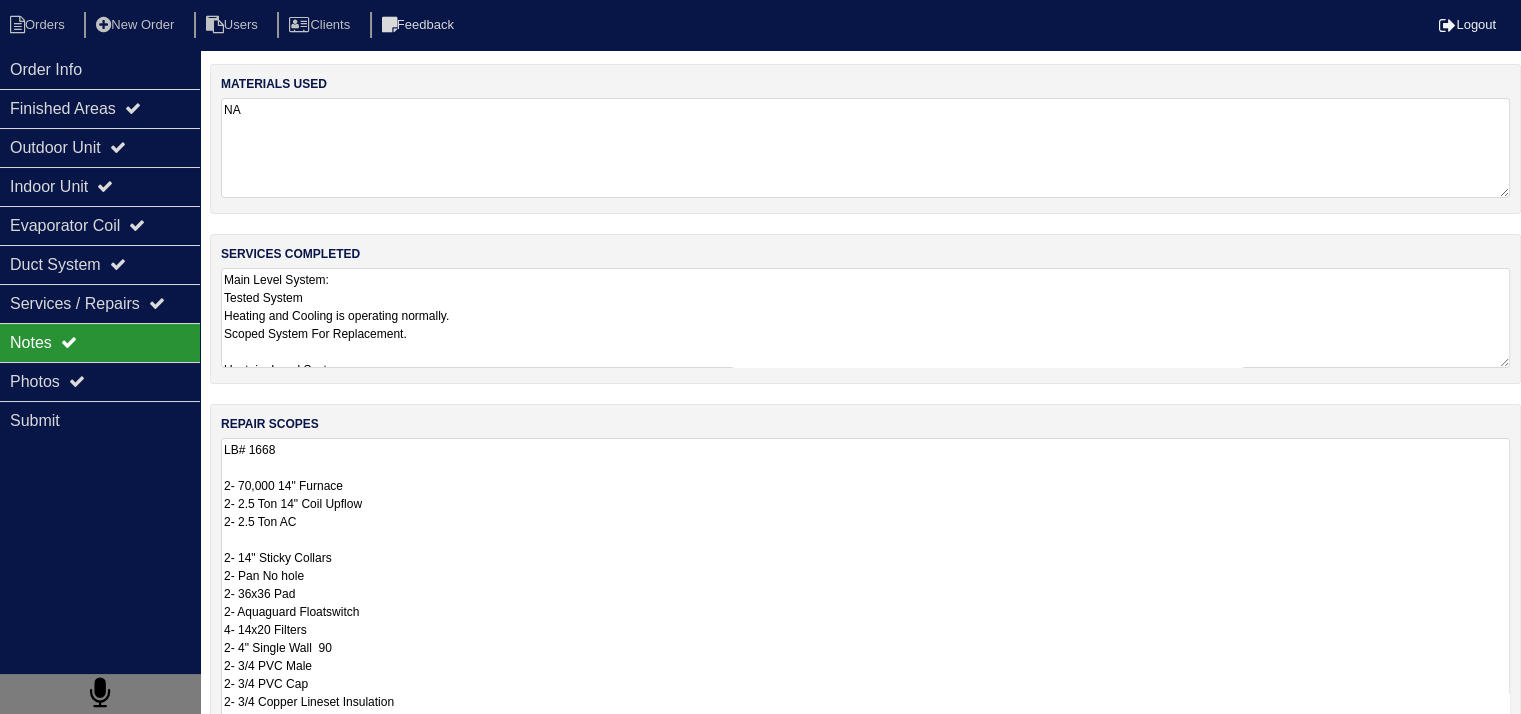 scroll, scrollTop: 217, scrollLeft: 0, axis: vertical 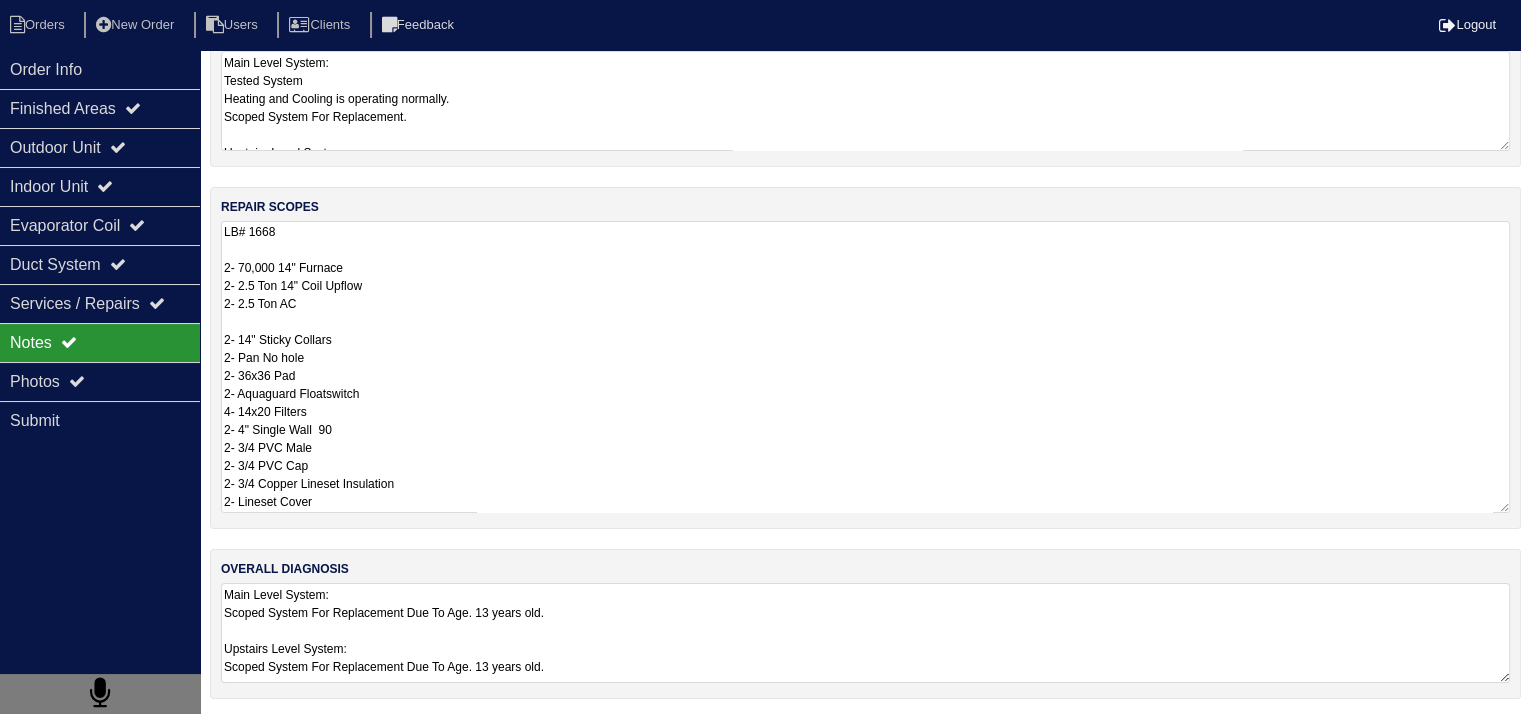 drag, startPoint x: 222, startPoint y: 451, endPoint x: 431, endPoint y: 776, distance: 386.40134 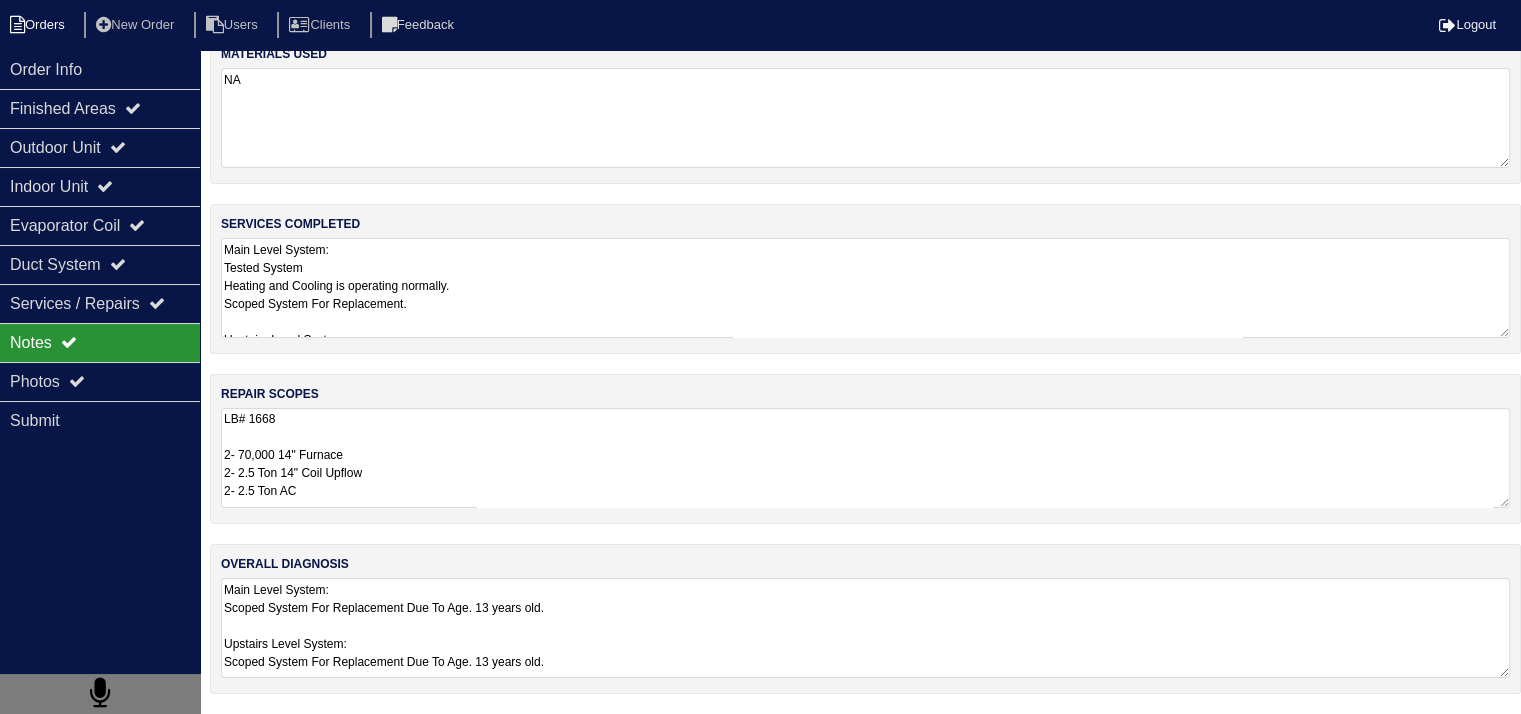 scroll, scrollTop: 25, scrollLeft: 0, axis: vertical 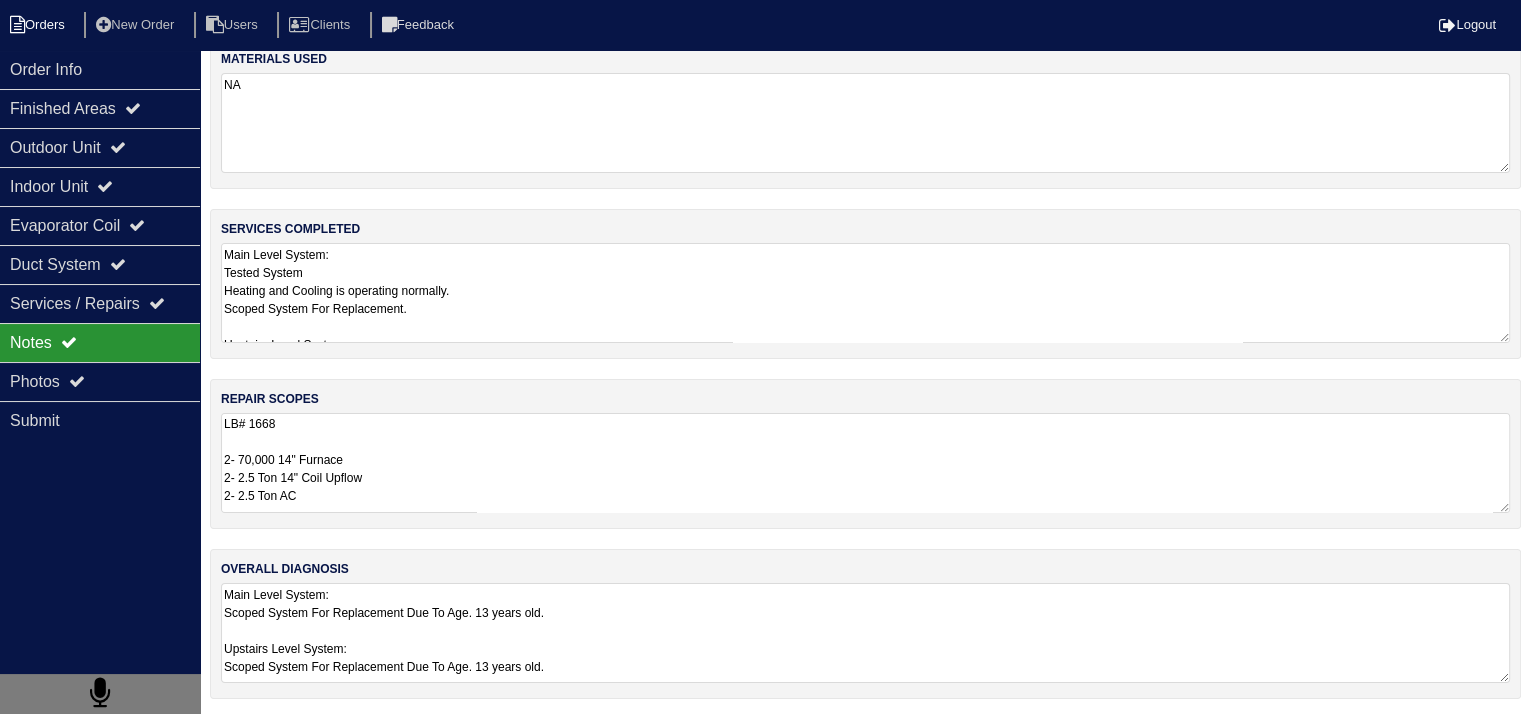 click on "Orders" at bounding box center (40, 25) 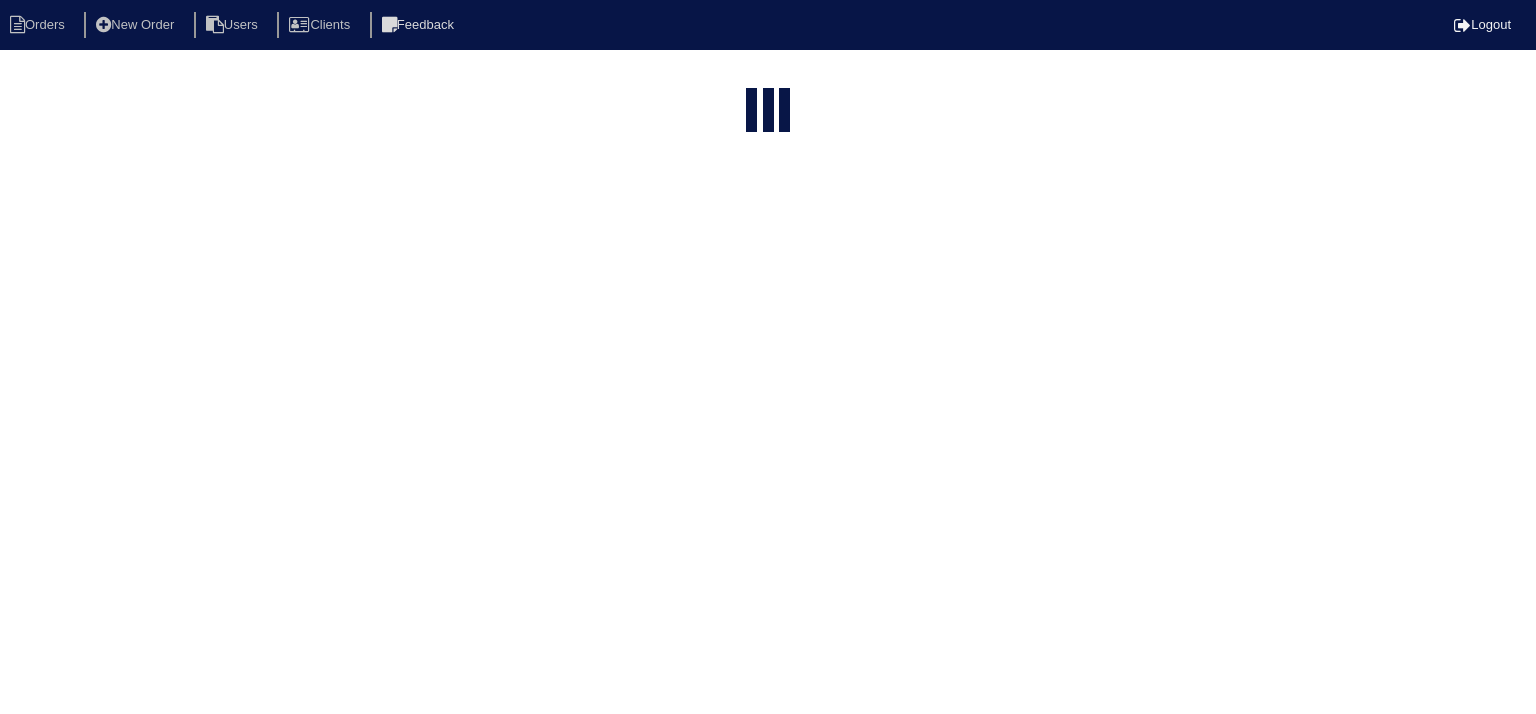select on "15" 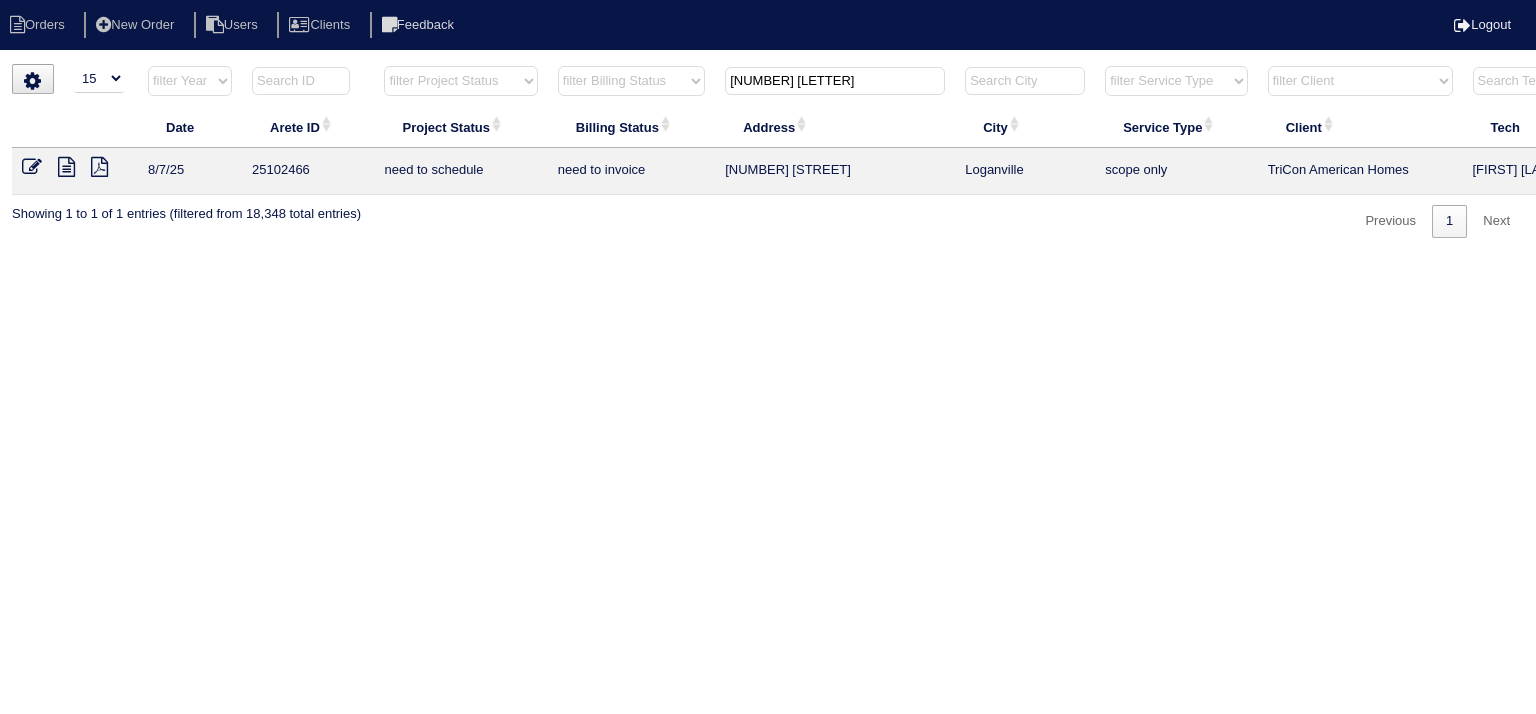 drag, startPoint x: 800, startPoint y: 81, endPoint x: 591, endPoint y: 61, distance: 209.95476 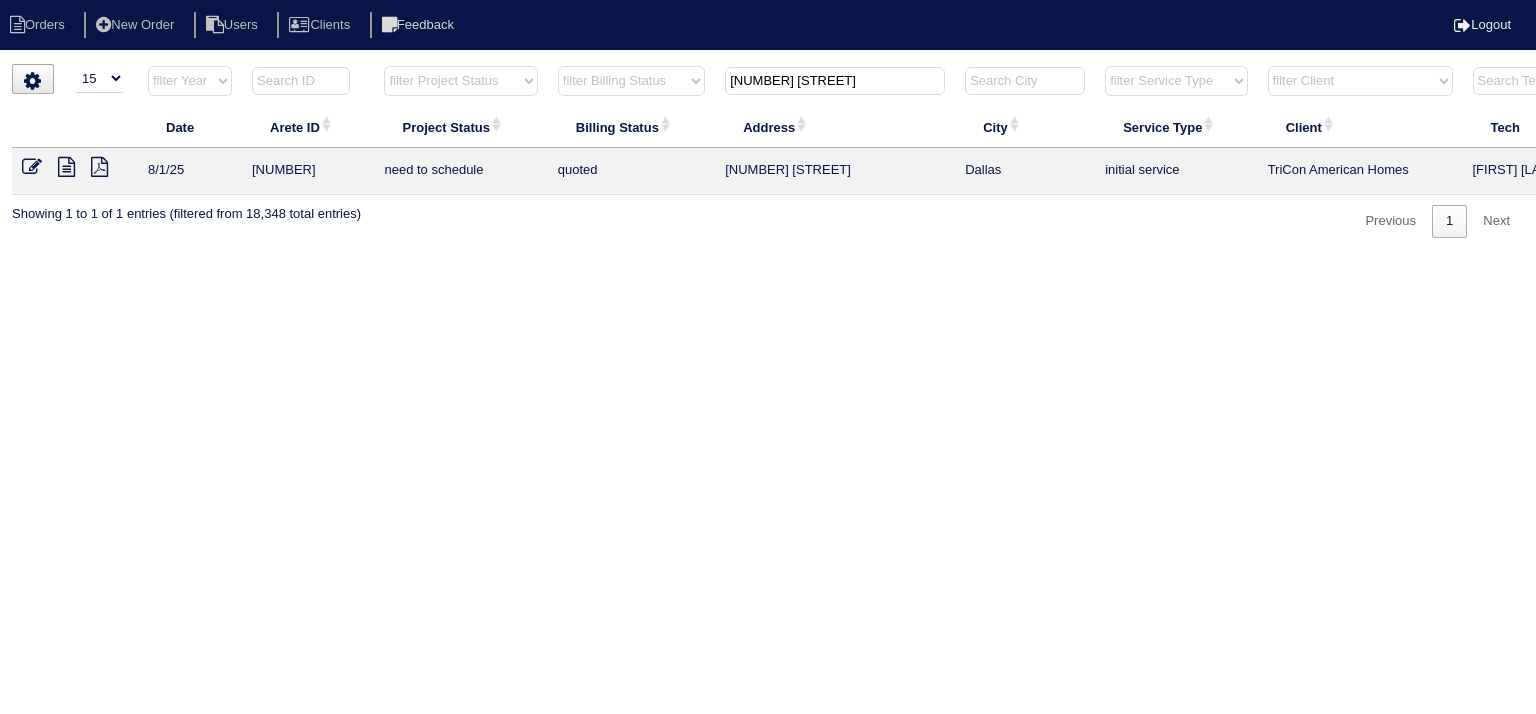 type on "[NUMBER] [STREET]" 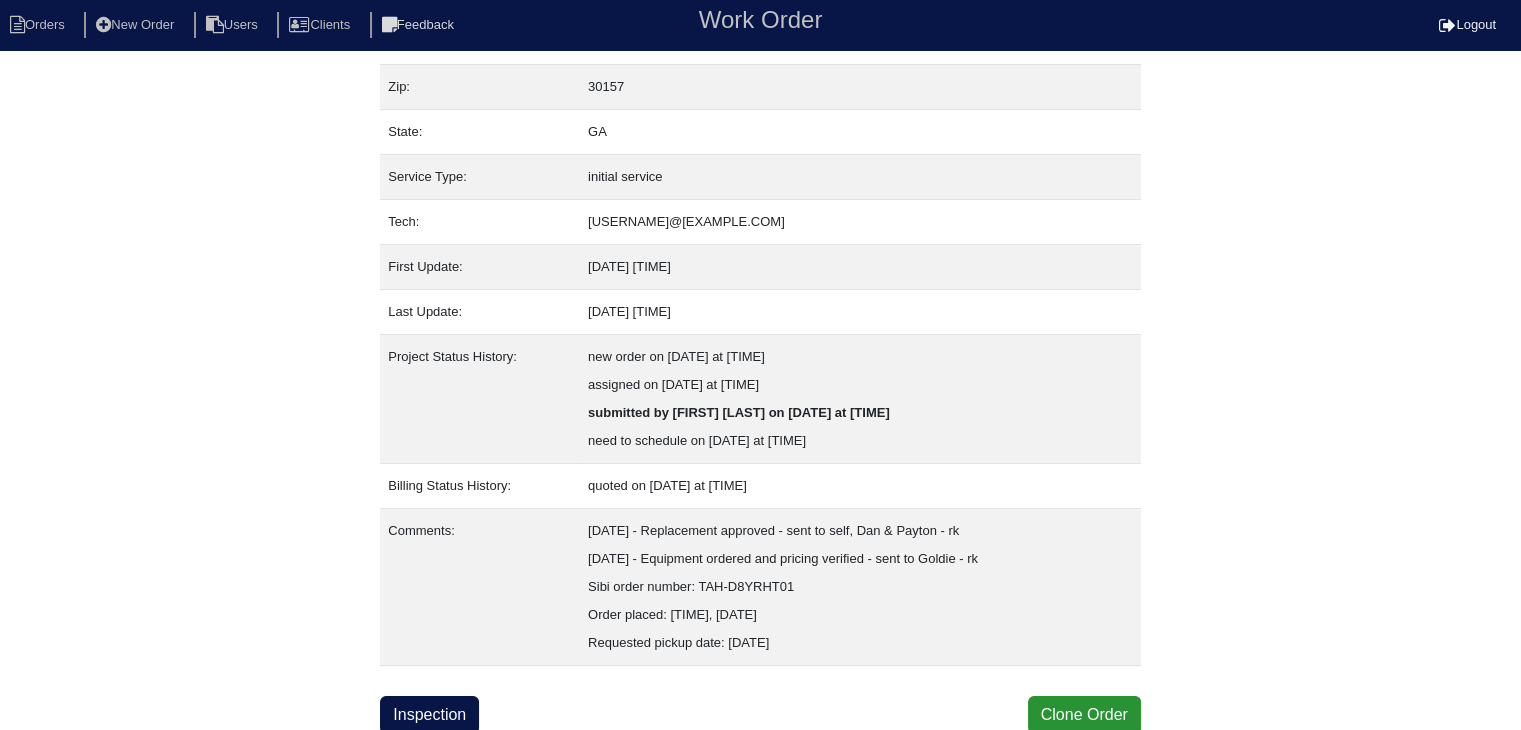 scroll, scrollTop: 180, scrollLeft: 0, axis: vertical 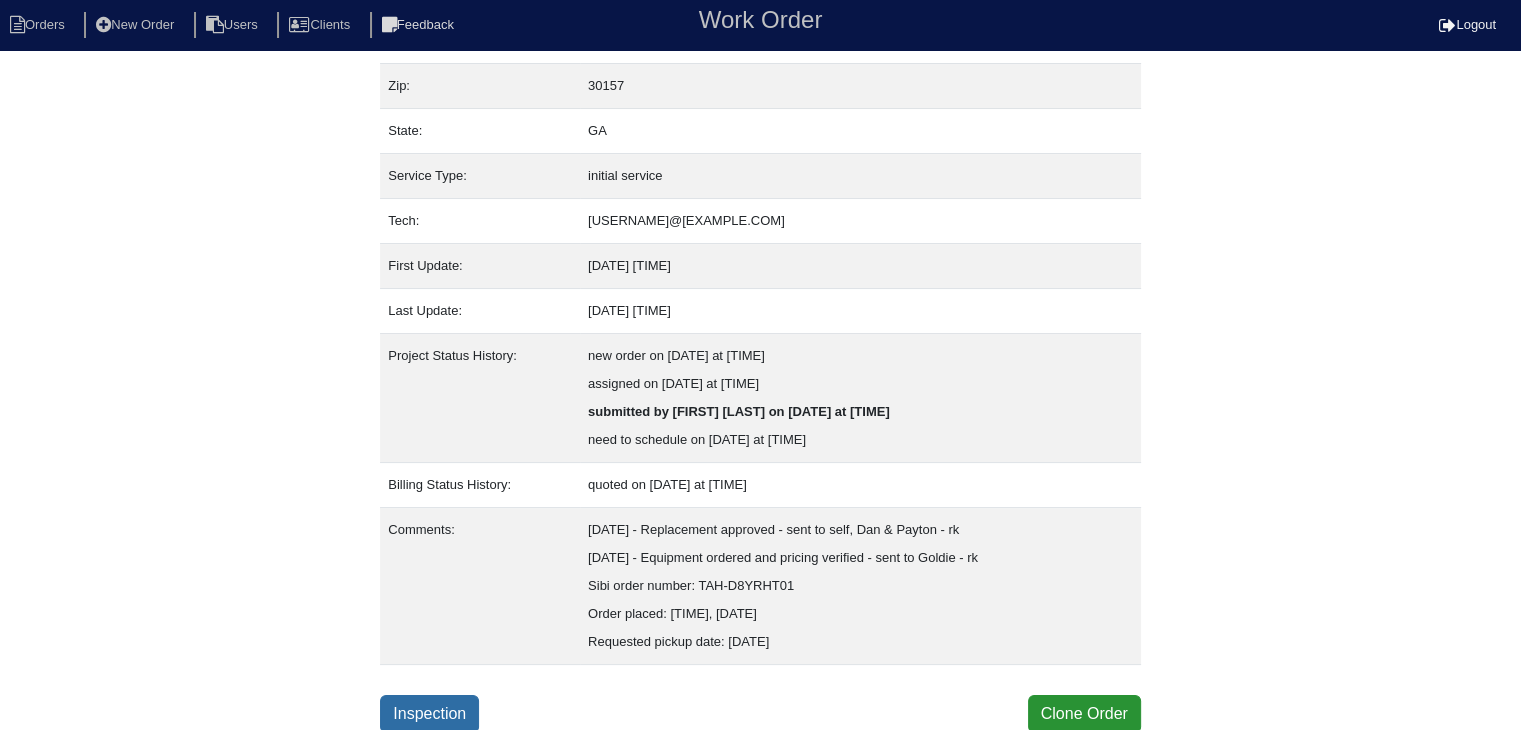 click on "Inspection" at bounding box center [429, 714] 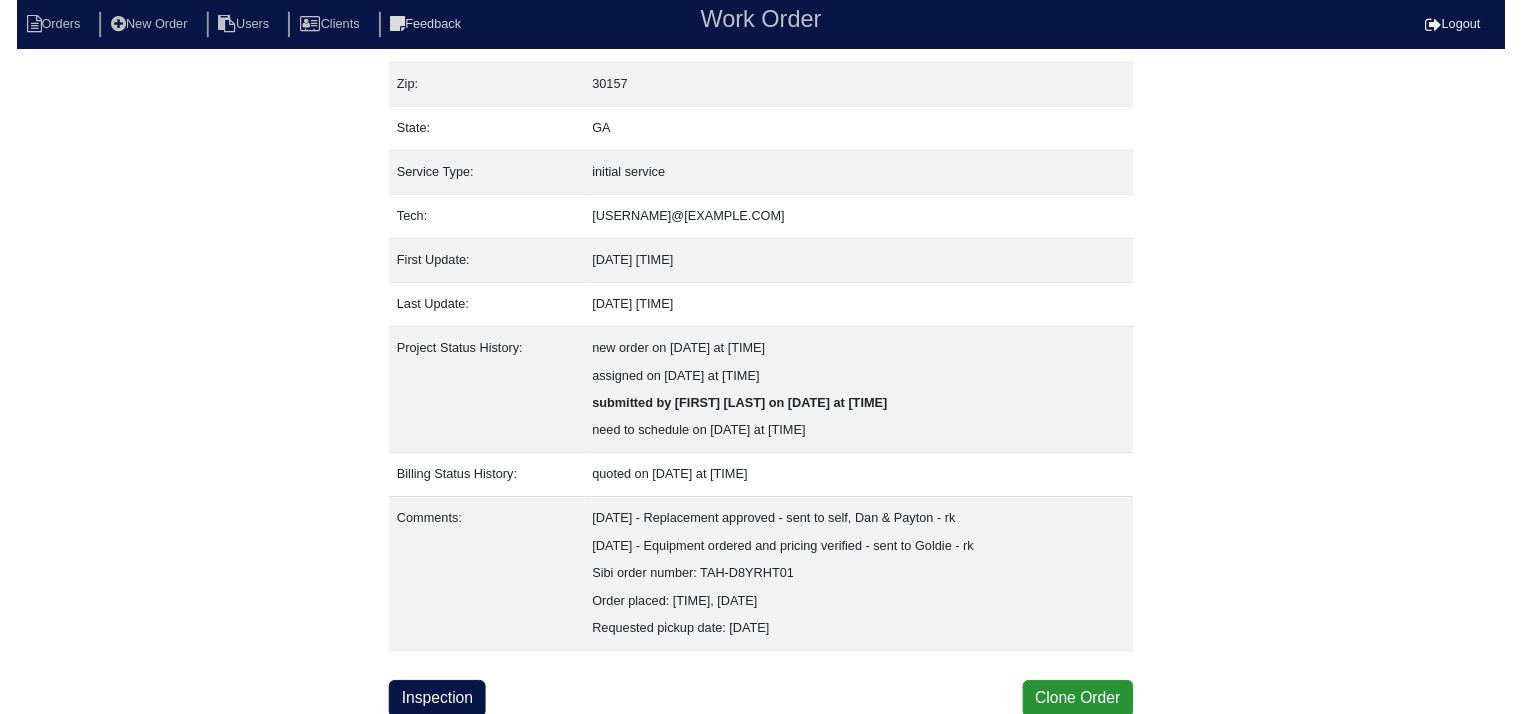 scroll, scrollTop: 0, scrollLeft: 0, axis: both 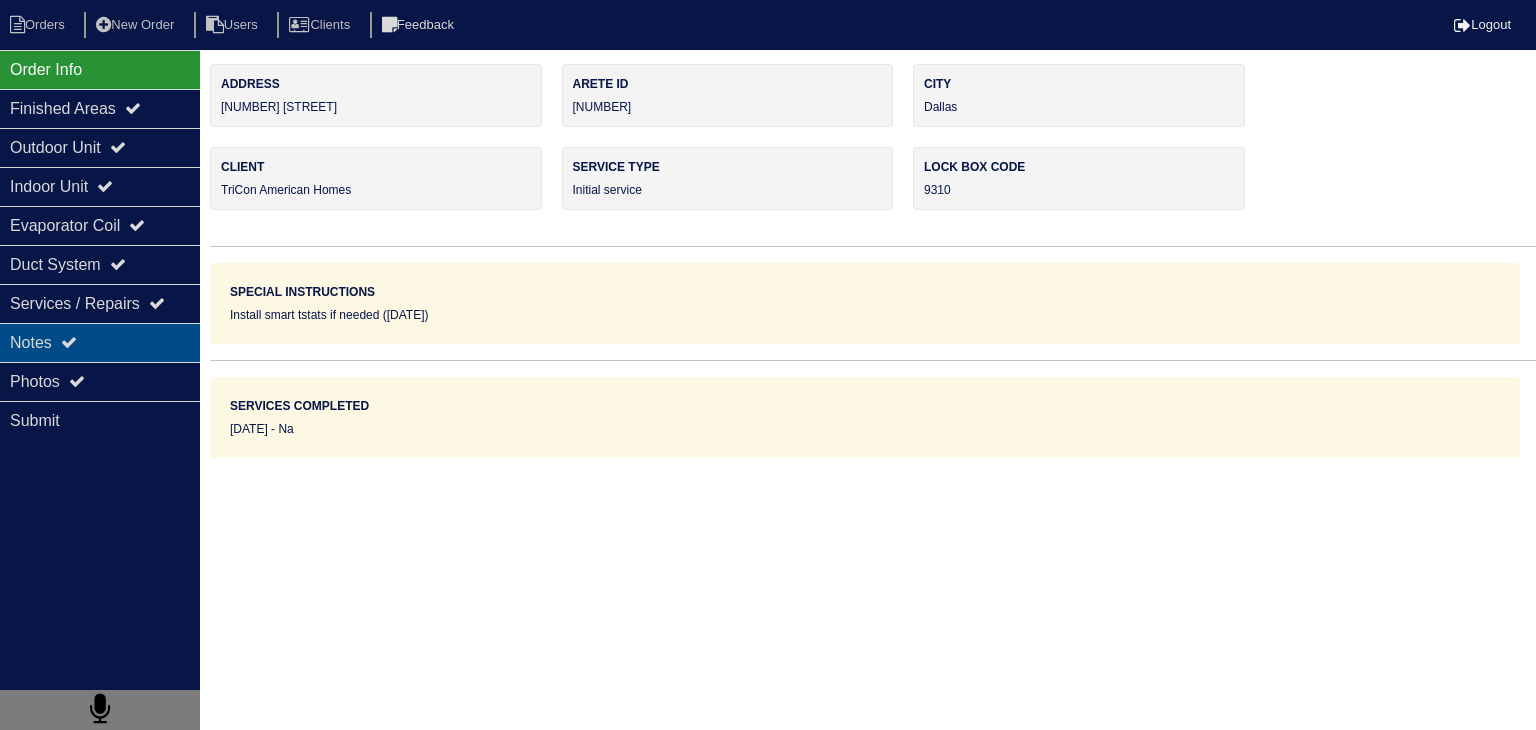 click on "Notes" at bounding box center [100, 342] 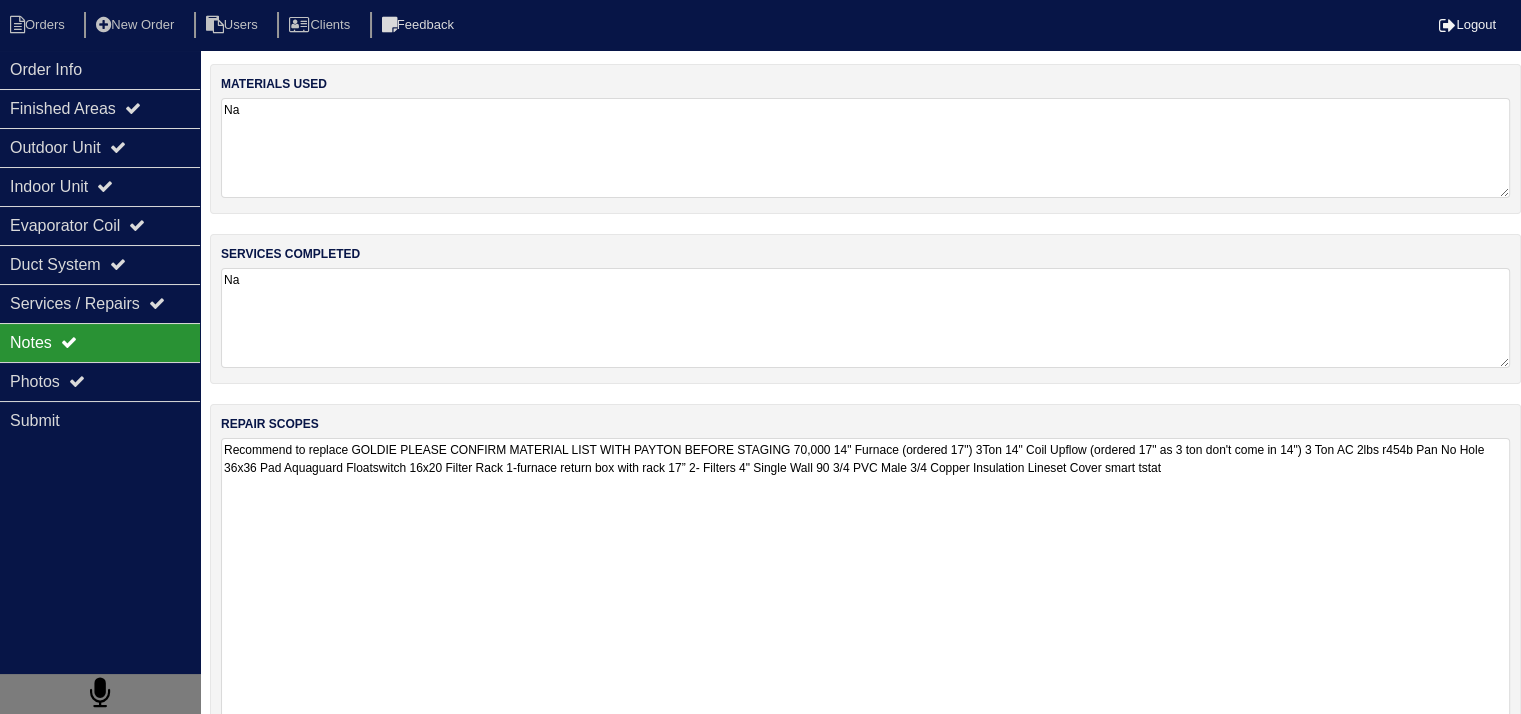 scroll, scrollTop: 212, scrollLeft: 0, axis: vertical 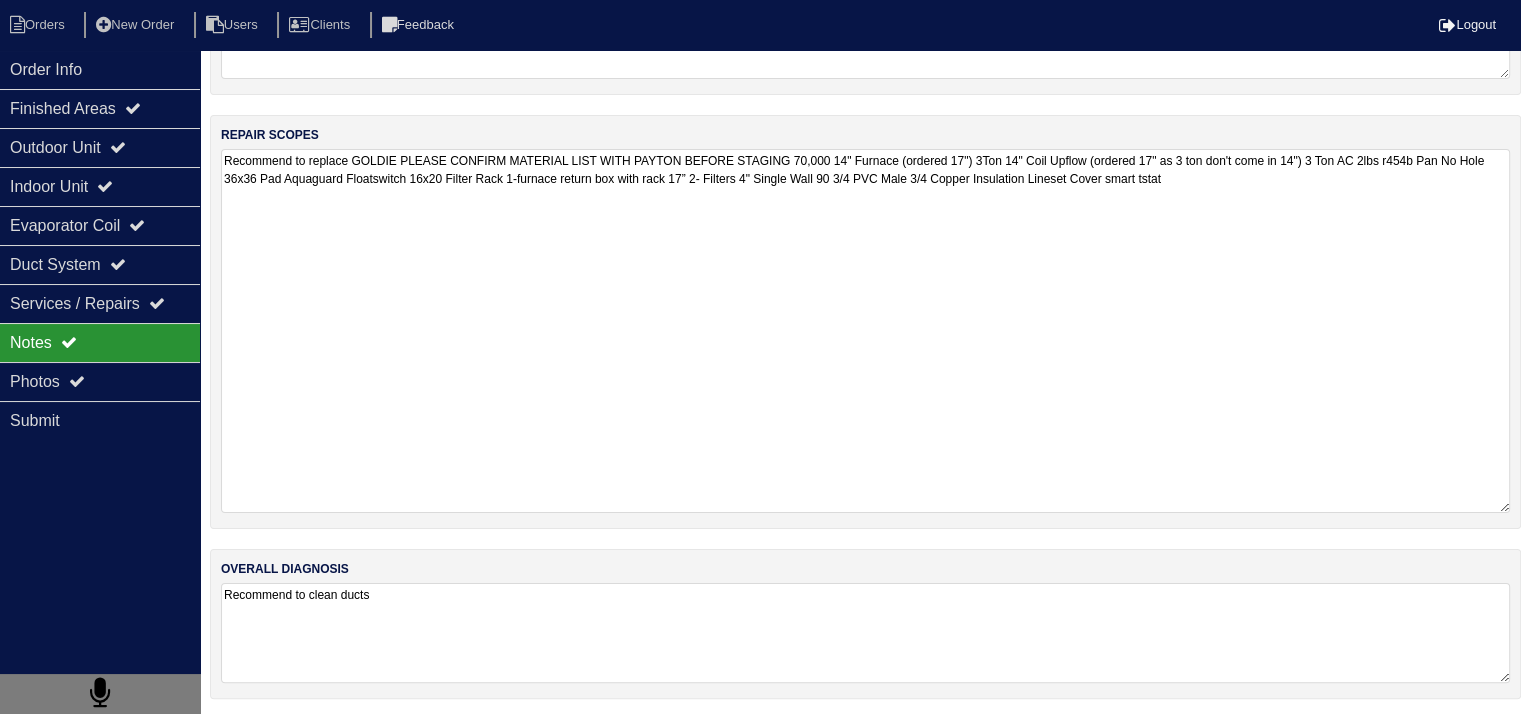 drag, startPoint x: 225, startPoint y: 505, endPoint x: 442, endPoint y: 757, distance: 332.55527 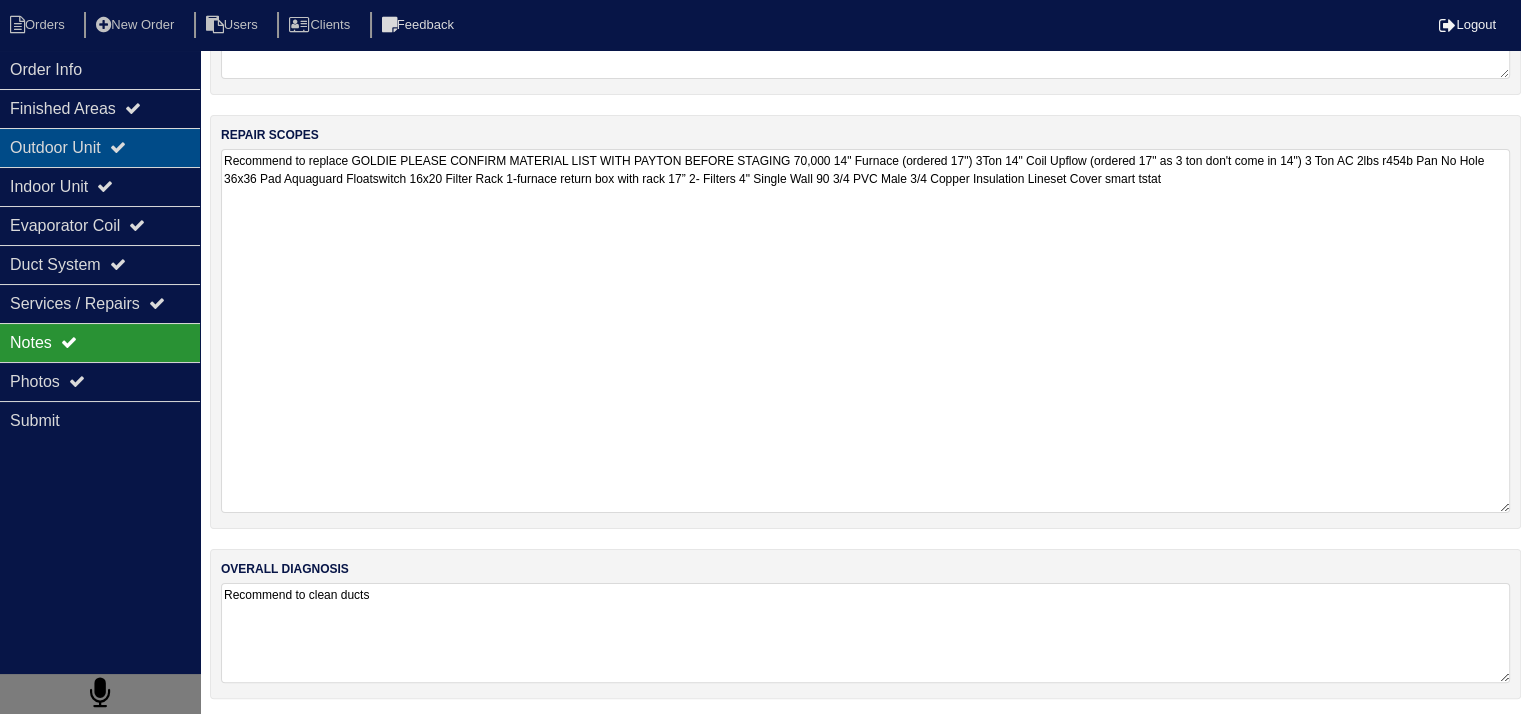scroll, scrollTop: 25, scrollLeft: 0, axis: vertical 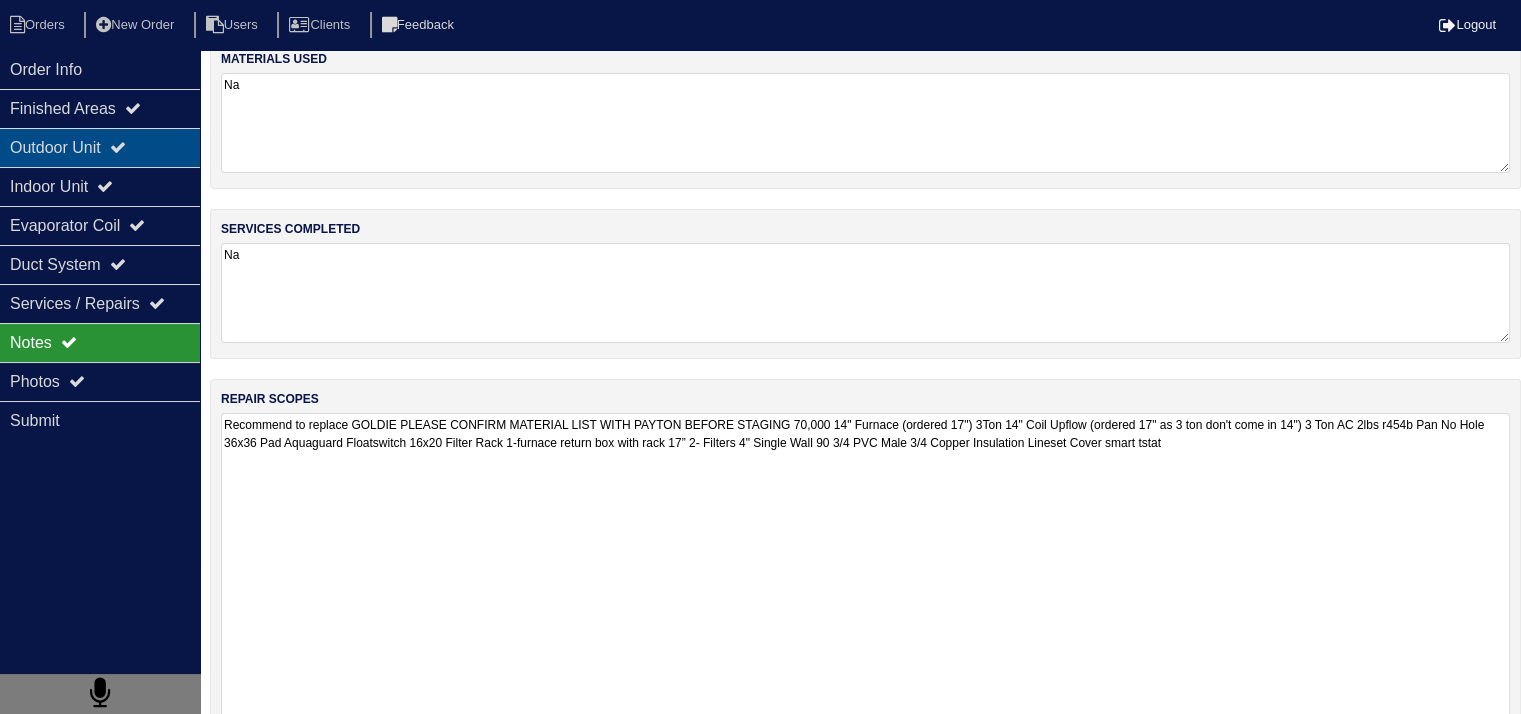 click on "Outdoor Unit" at bounding box center [100, 147] 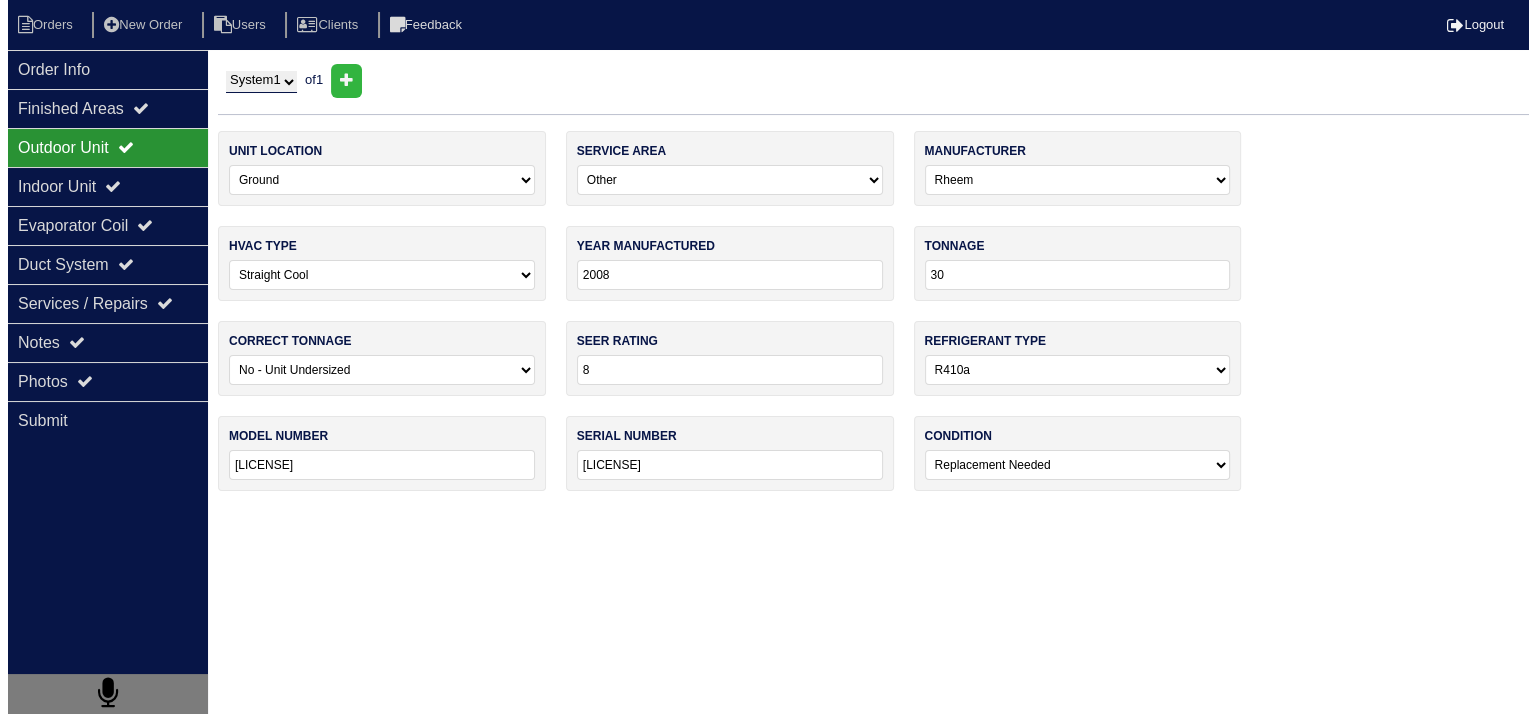 scroll, scrollTop: 0, scrollLeft: 0, axis: both 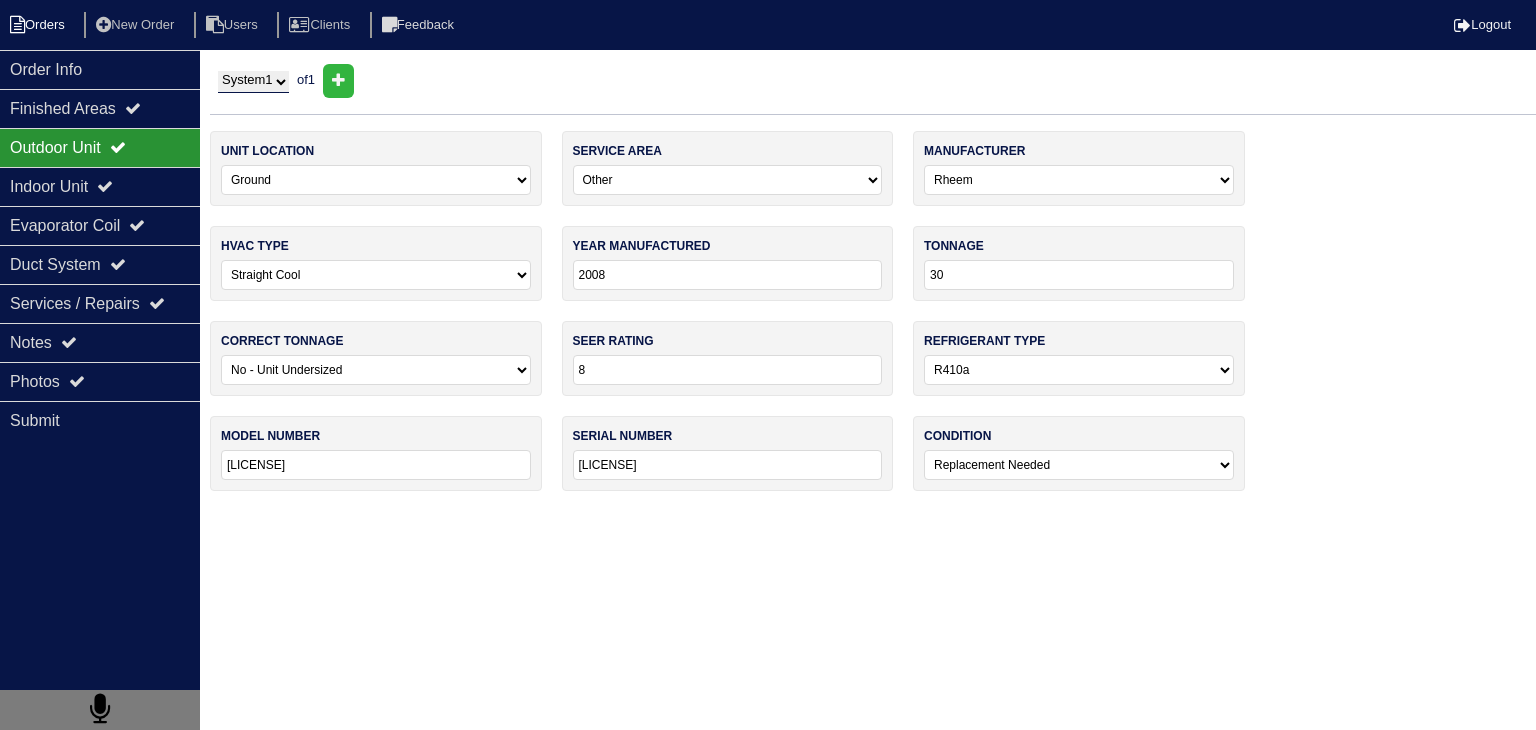 click on "Orders" at bounding box center [40, 25] 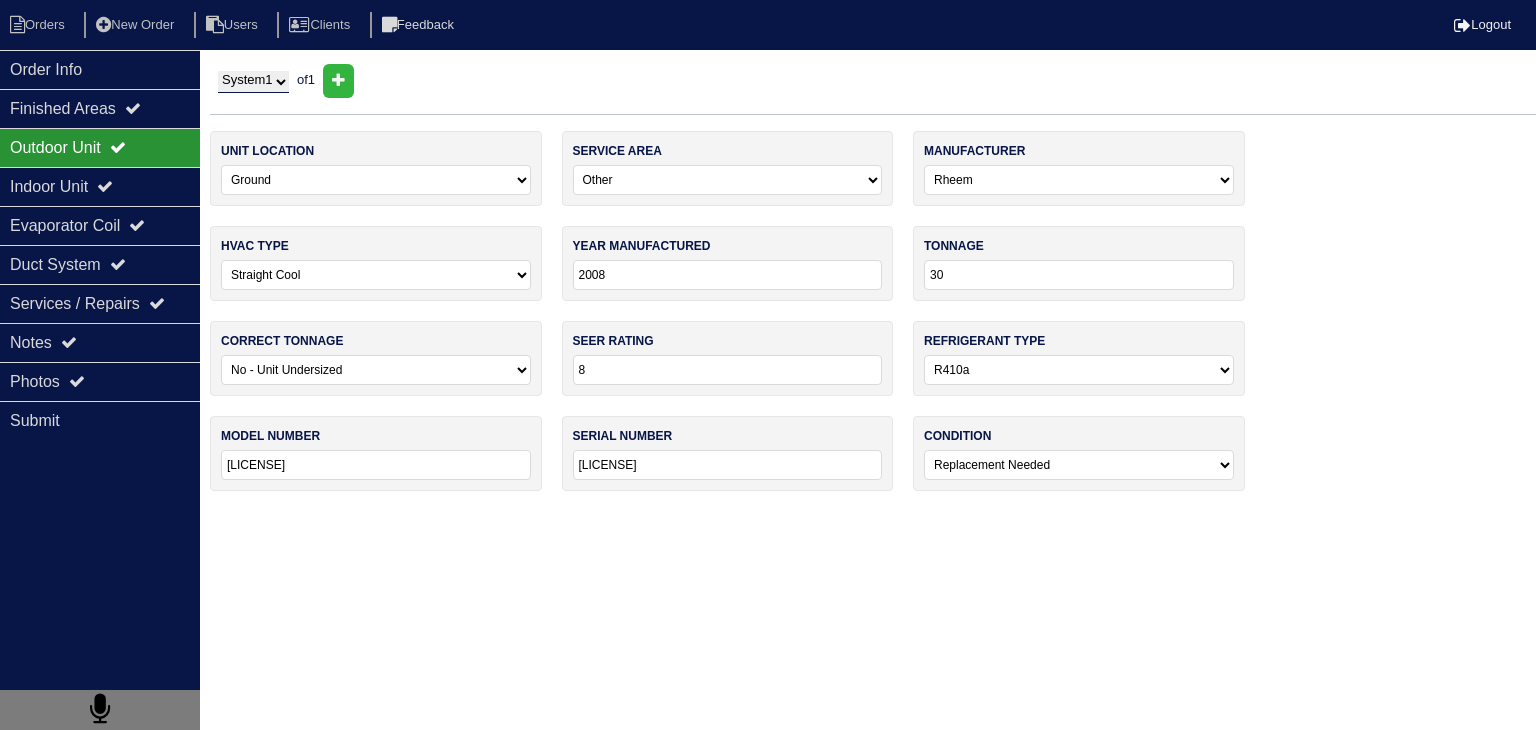 select on "15" 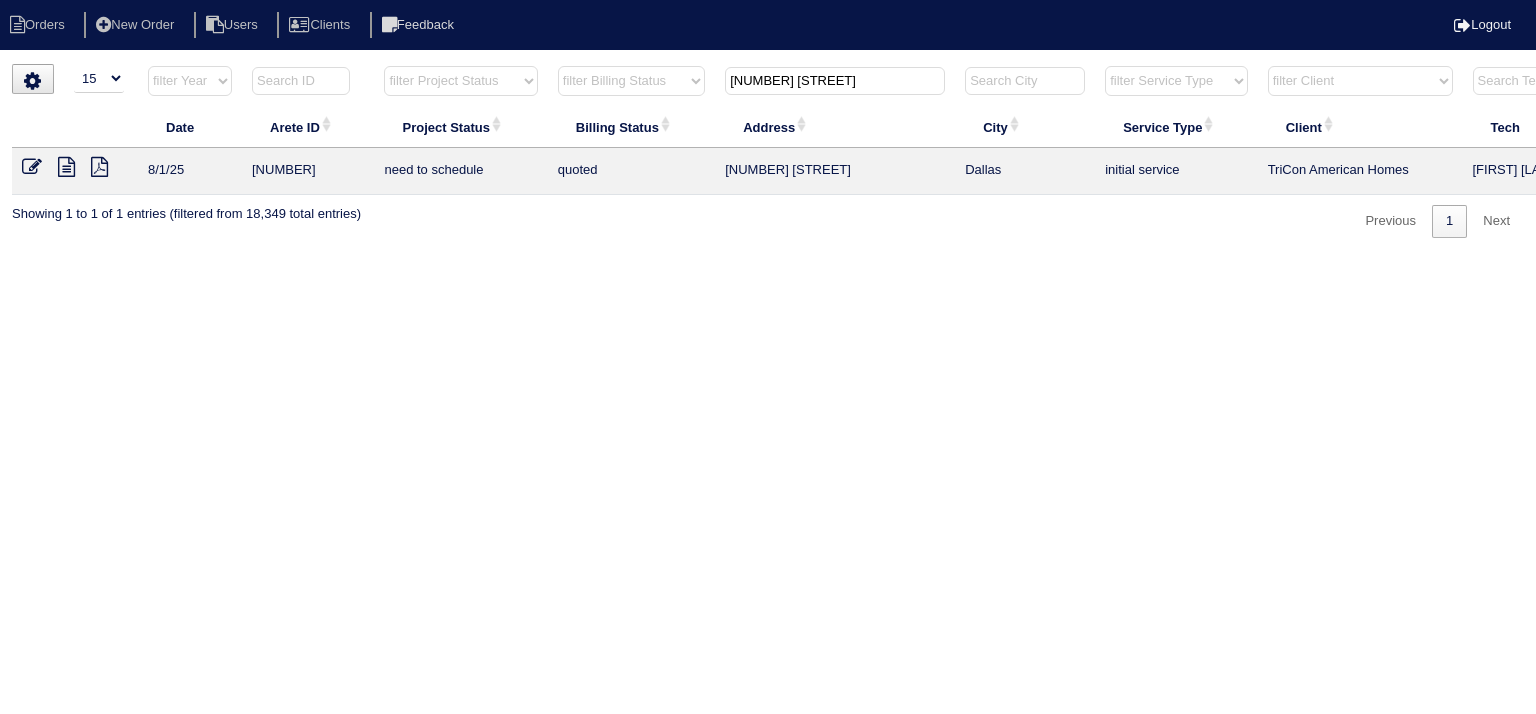 drag, startPoint x: 856, startPoint y: 89, endPoint x: 661, endPoint y: 73, distance: 195.6553 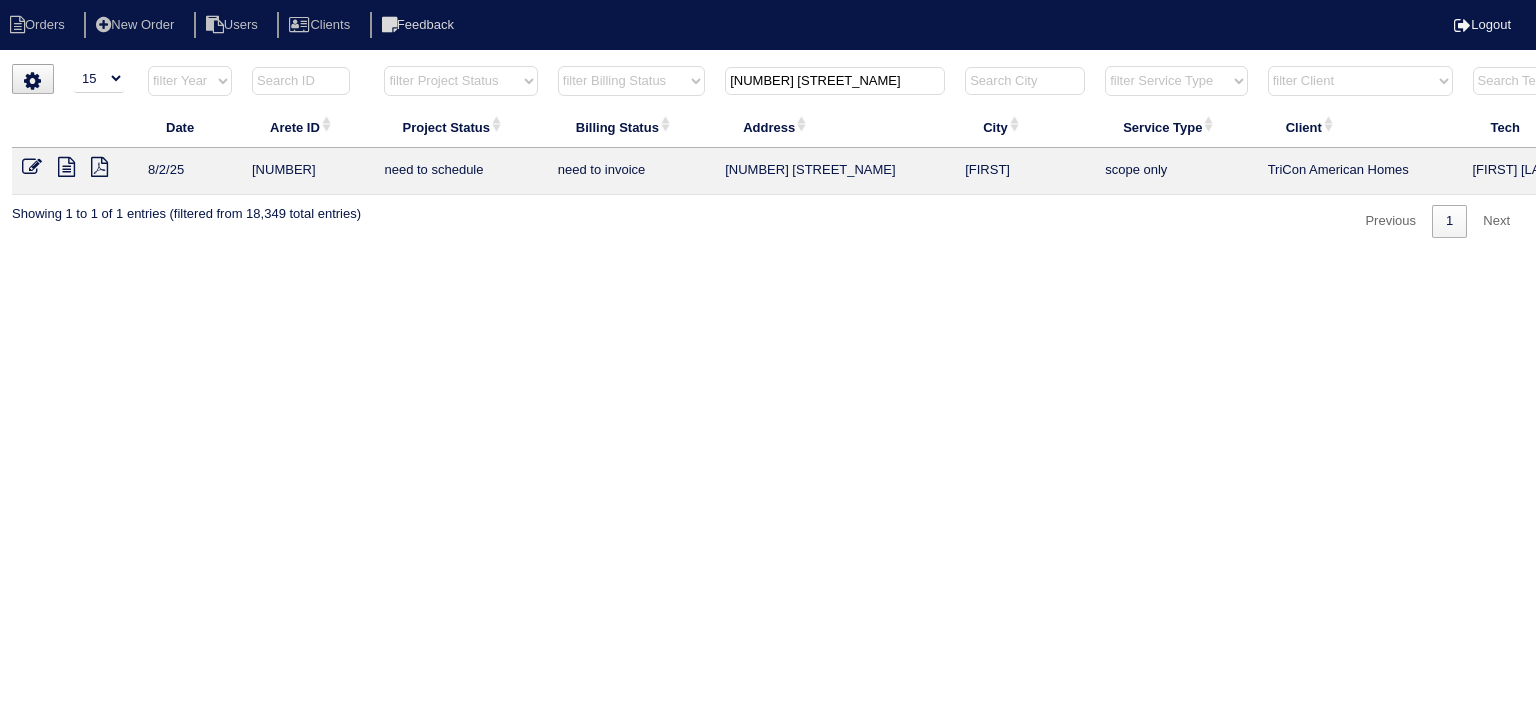 type on "25 vernon" 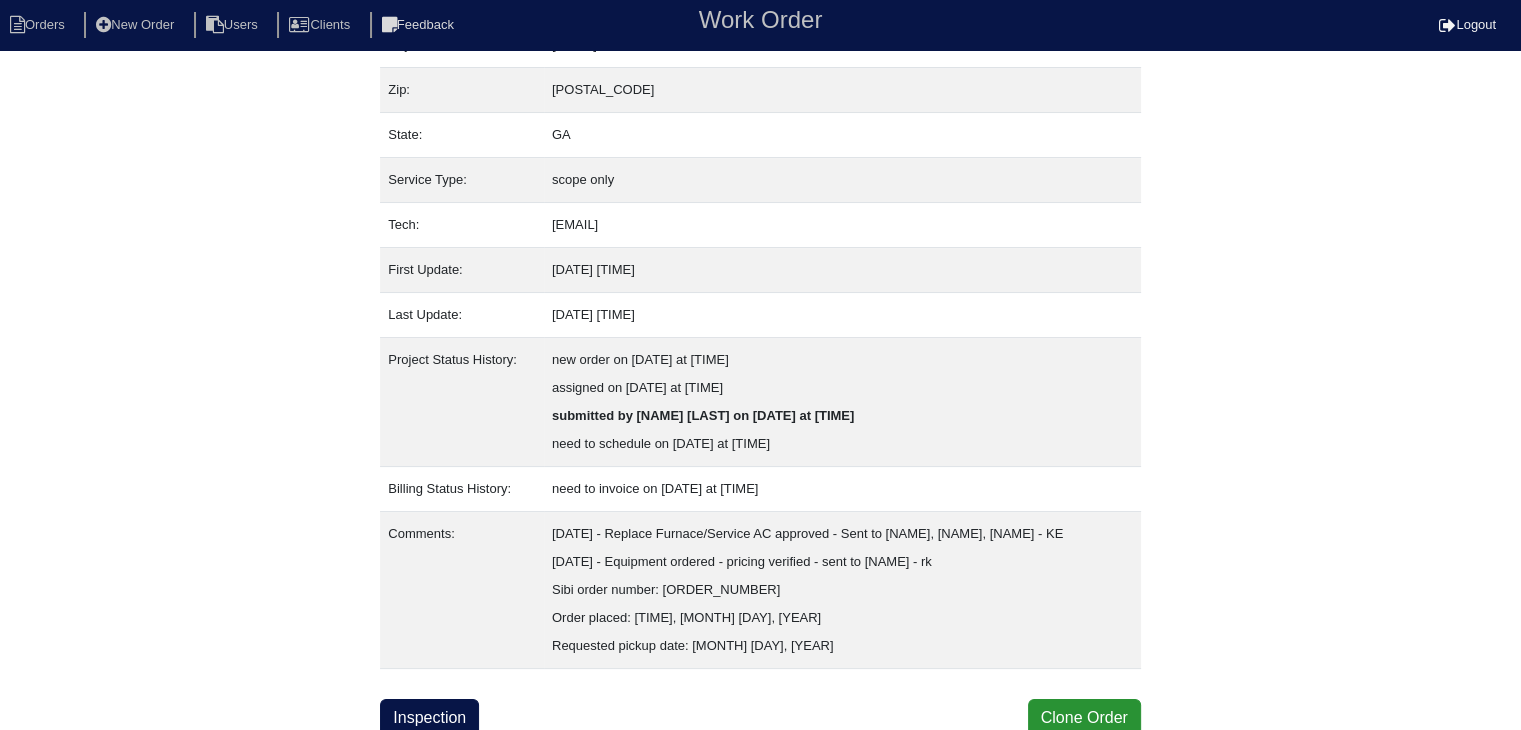 scroll, scrollTop: 180, scrollLeft: 0, axis: vertical 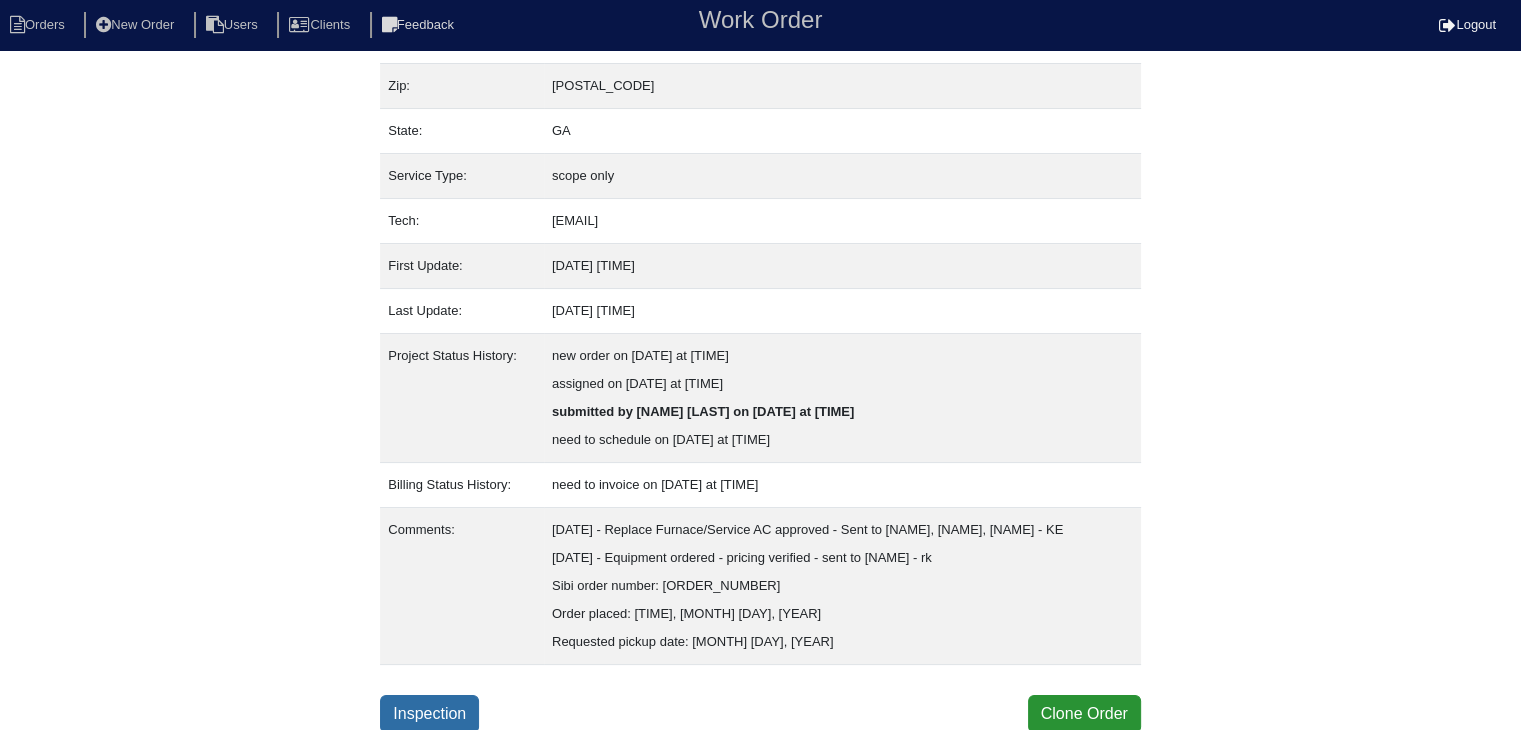 click on "Inspection" at bounding box center [429, 714] 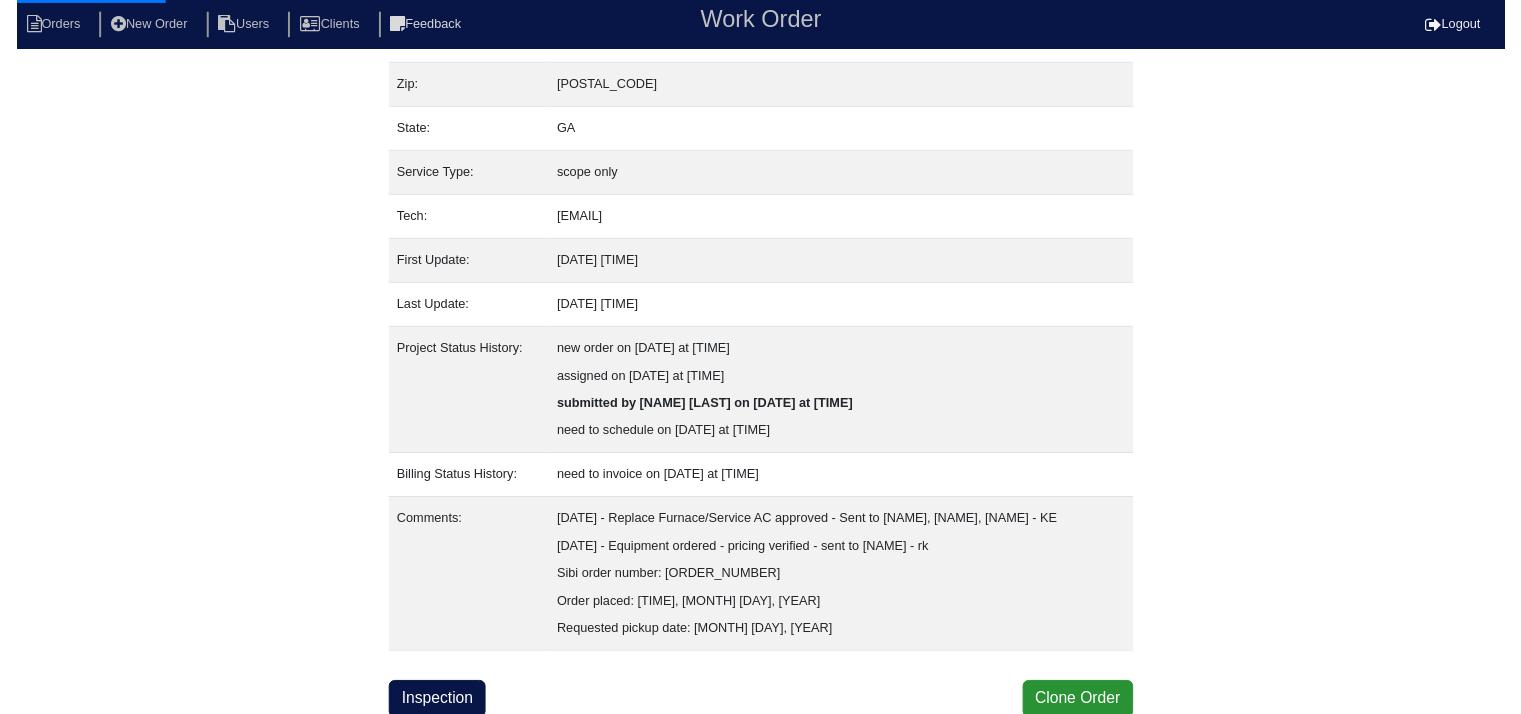 scroll, scrollTop: 0, scrollLeft: 0, axis: both 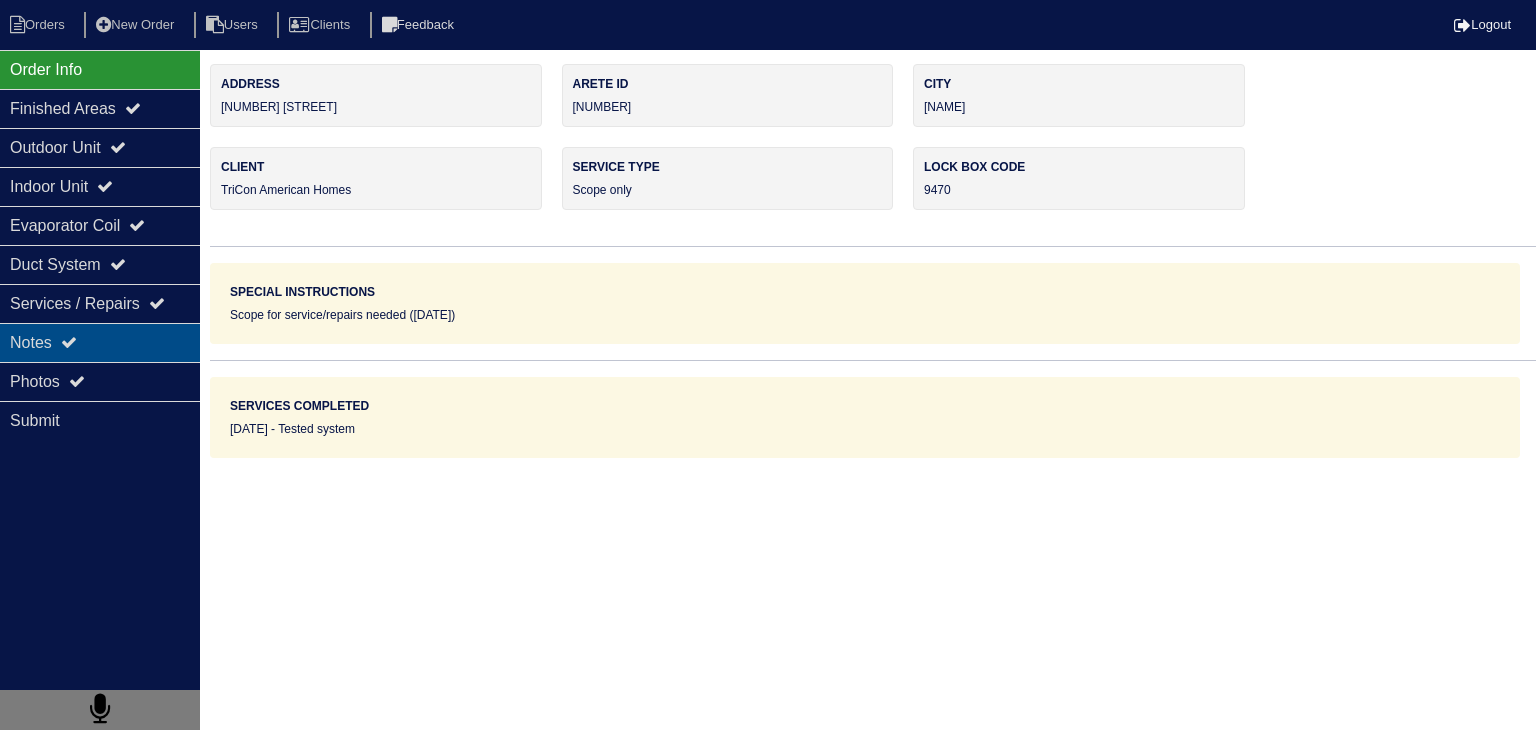 click on "Notes" at bounding box center [100, 342] 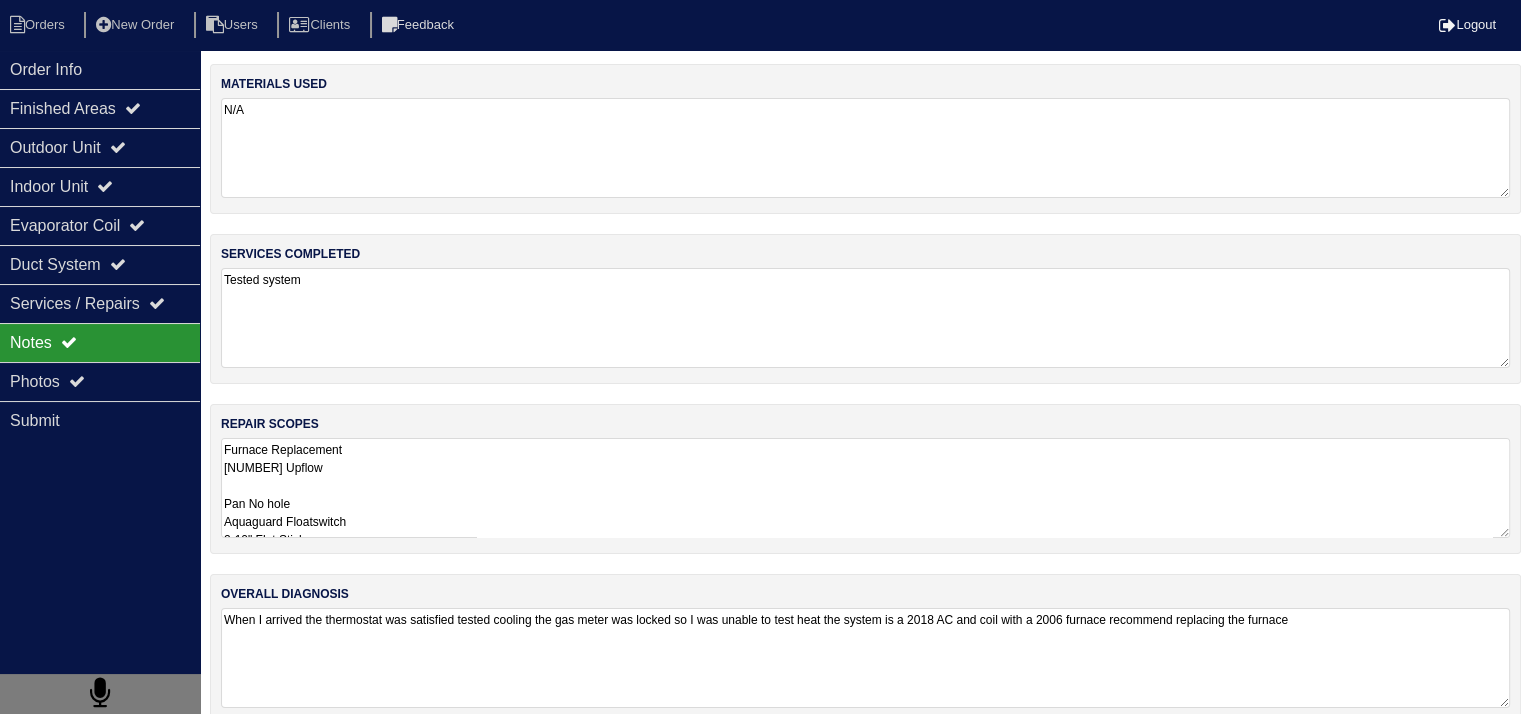 click on "Furnace Replacement
100000 Upflow
Pan No hole
Aquaguard Floatswitch
2-10" Flat Sticky
14" Flat Sticky
4" Single Wall 90
Services
Change filters (14x14 and 14x20)
Blow out drain line
Extend drain line
Change copper insulation
Change thermostat
Change outdoor Capacitor
Correct charge(system is overcharged)" at bounding box center [865, 488] 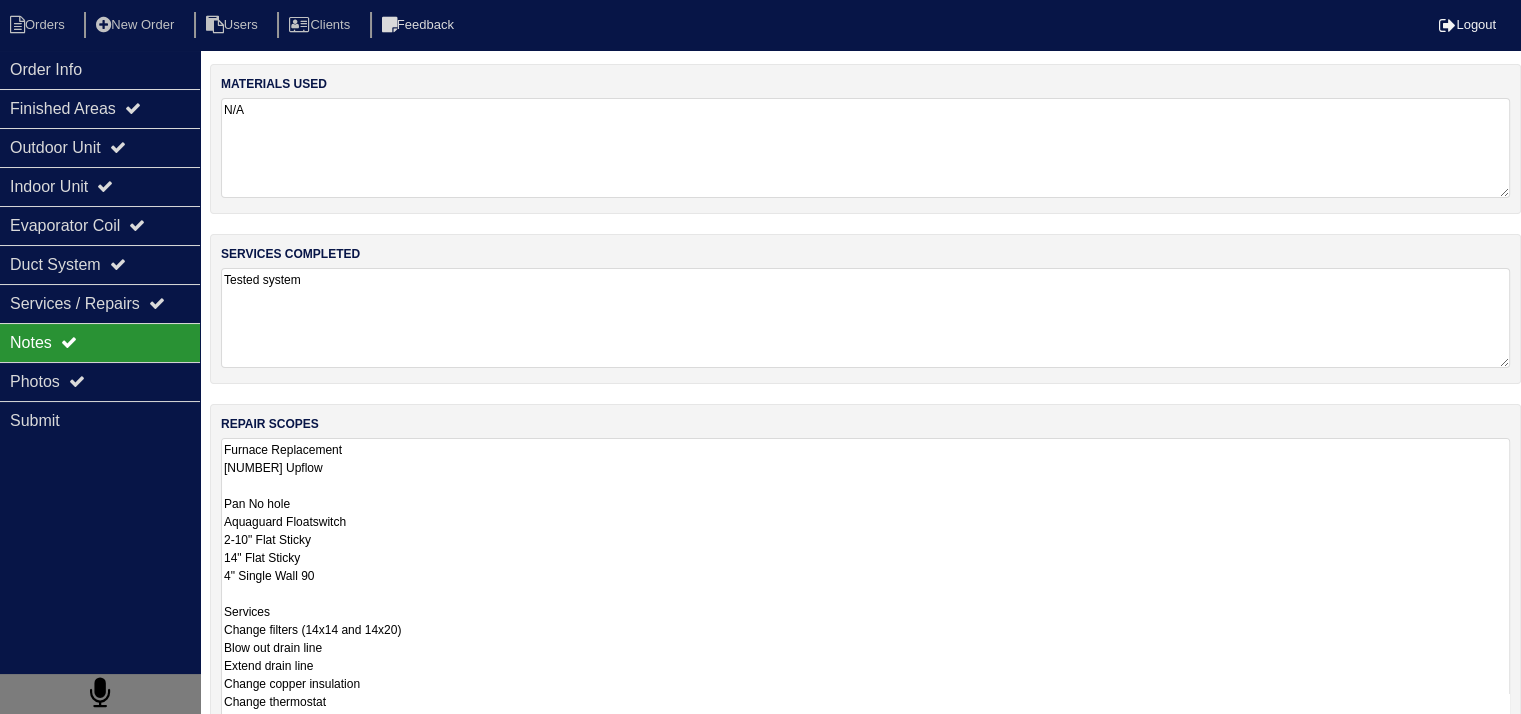 click on "Furnace Replacement
100000 Upflow
Pan No hole
Aquaguard Floatswitch
2-10" Flat Sticky
14" Flat Sticky
4" Single Wall 90
Services
Change filters (14x14 and 14x20)
Blow out drain line
Extend drain line
Change copper insulation
Change thermostat
Change outdoor Capacitor
Correct charge(system is overcharged)" at bounding box center [865, 593] 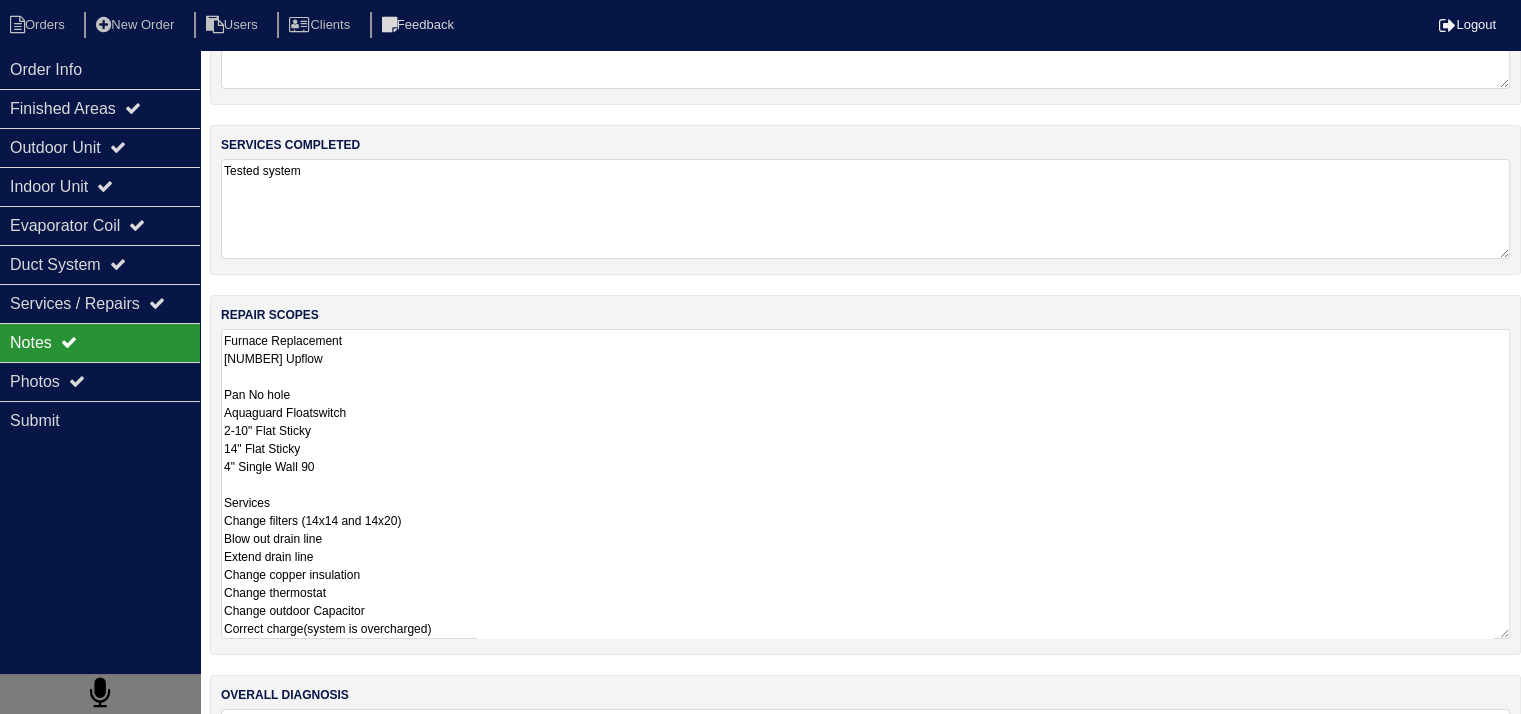 scroll, scrollTop: 1, scrollLeft: 0, axis: vertical 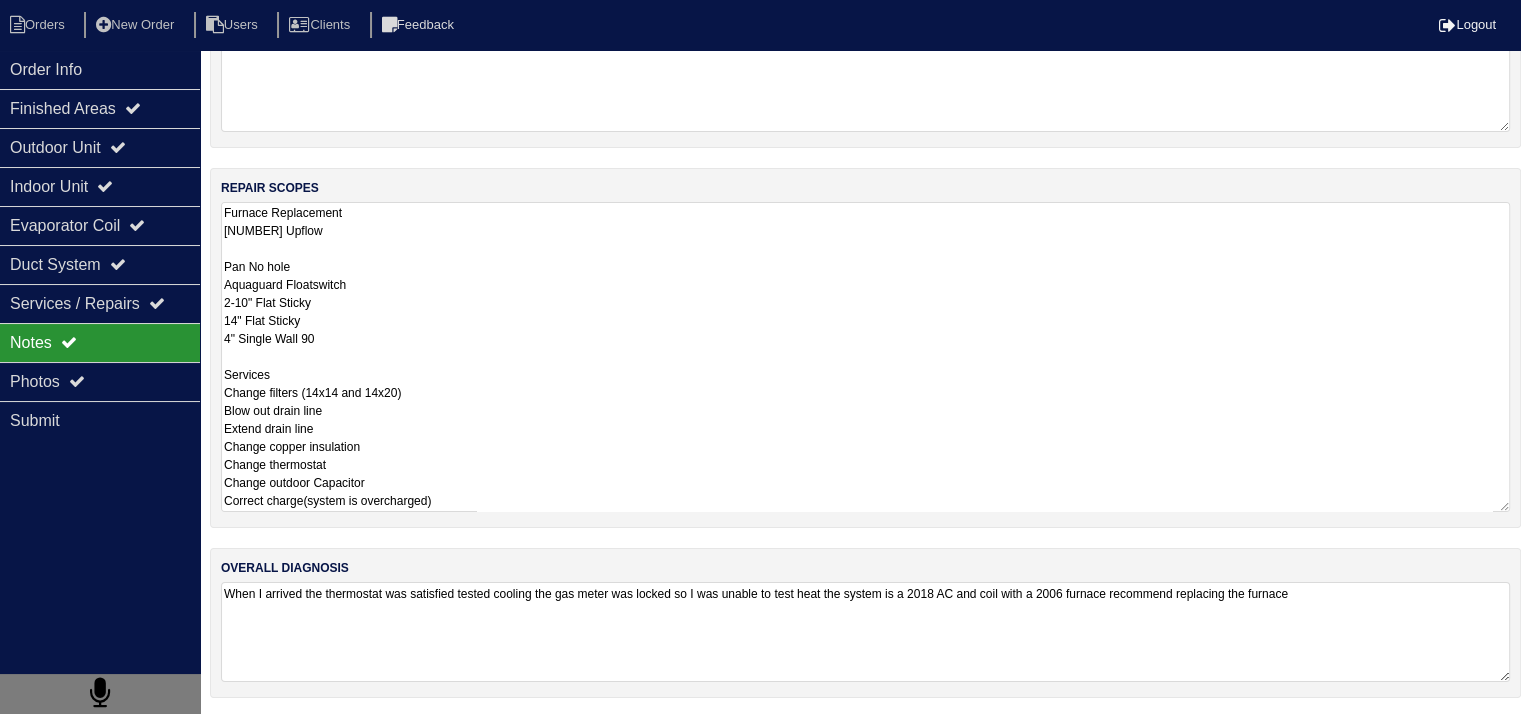 drag, startPoint x: 224, startPoint y: 450, endPoint x: 374, endPoint y: 734, distance: 321.17908 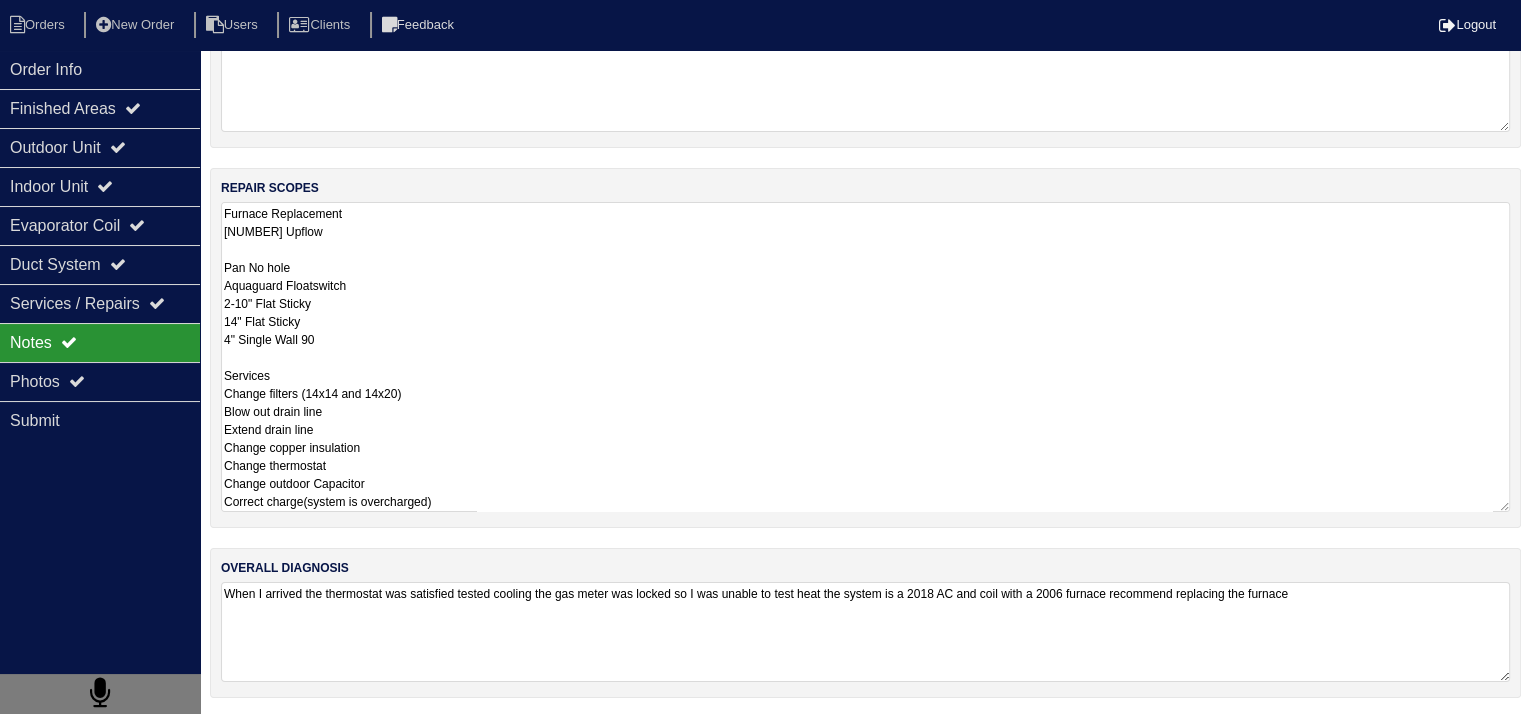 scroll, scrollTop: 1, scrollLeft: 0, axis: vertical 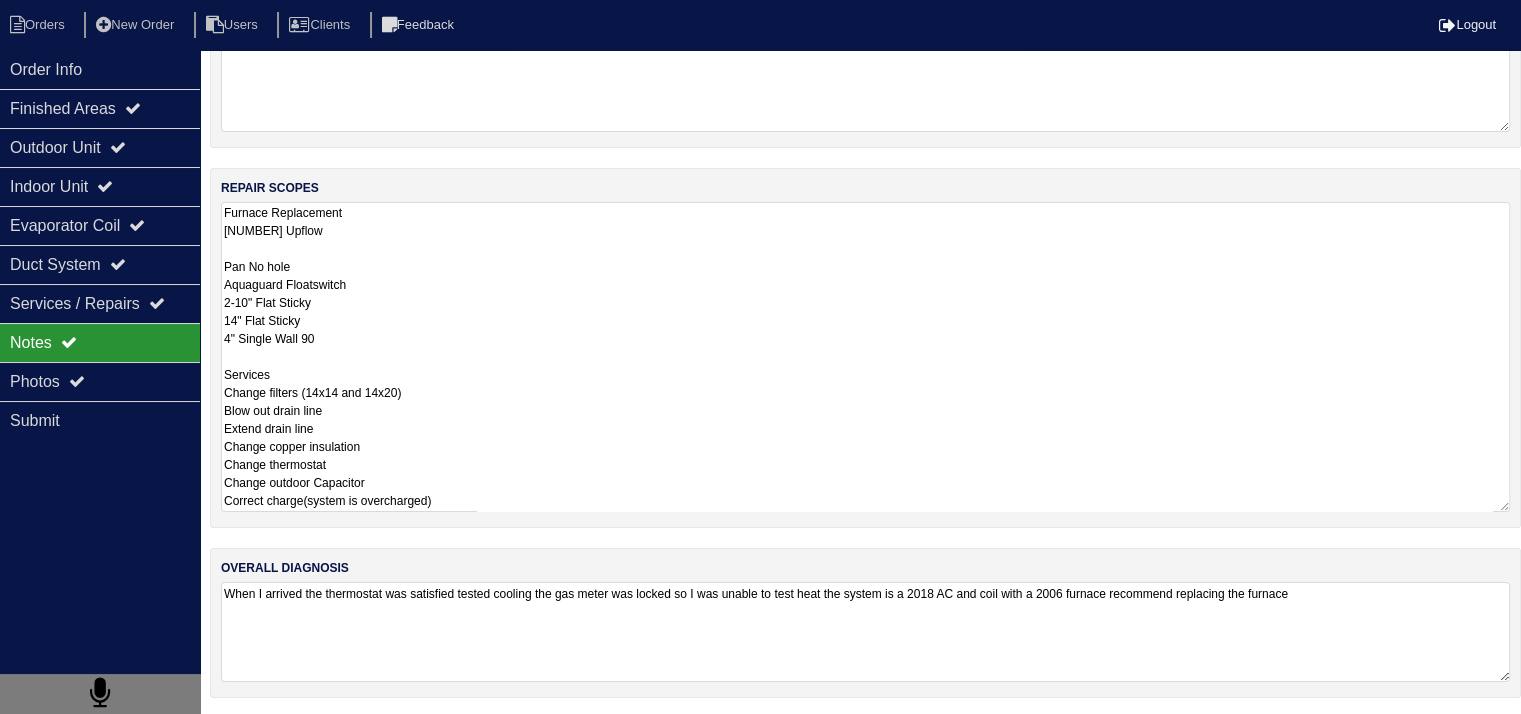 drag, startPoint x: 223, startPoint y: 210, endPoint x: 616, endPoint y: 561, distance: 526.92505 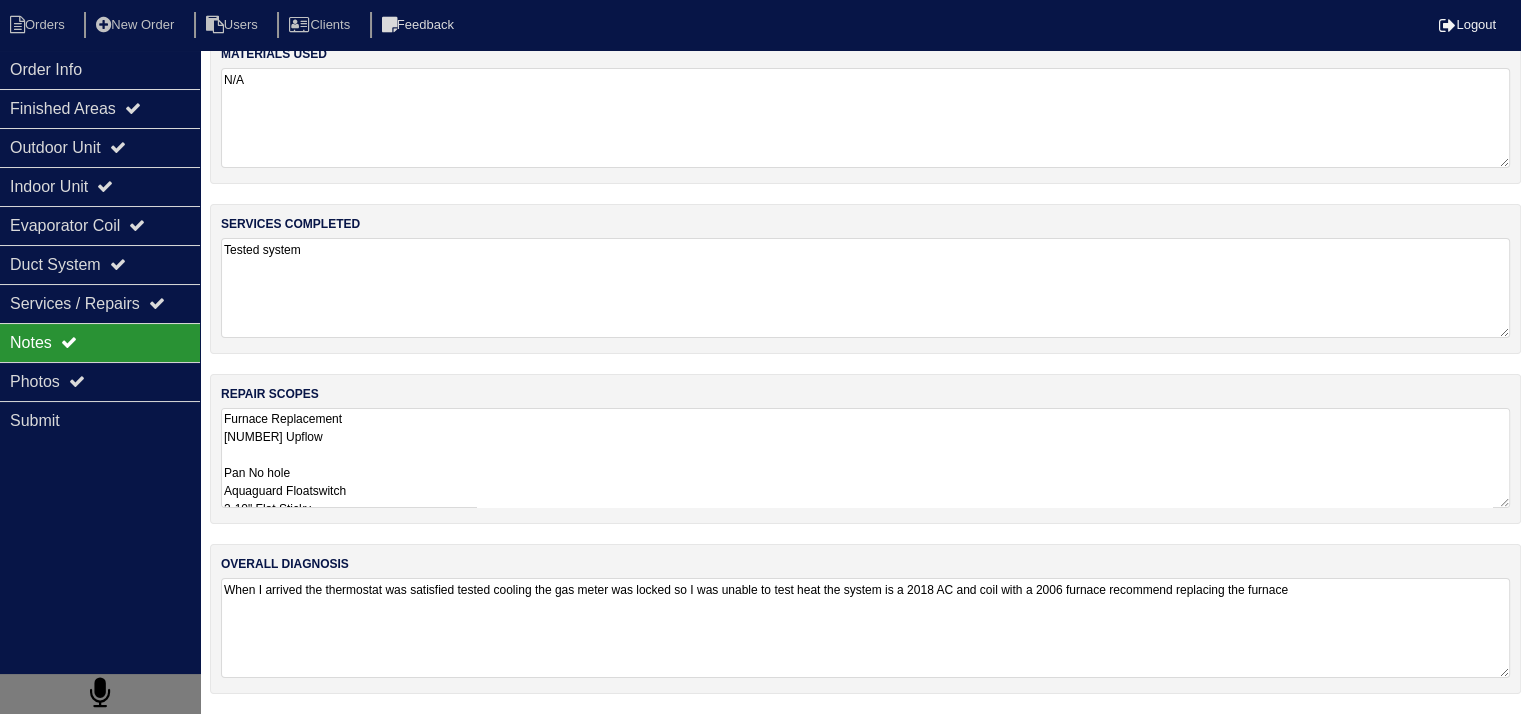 scroll, scrollTop: 25, scrollLeft: 0, axis: vertical 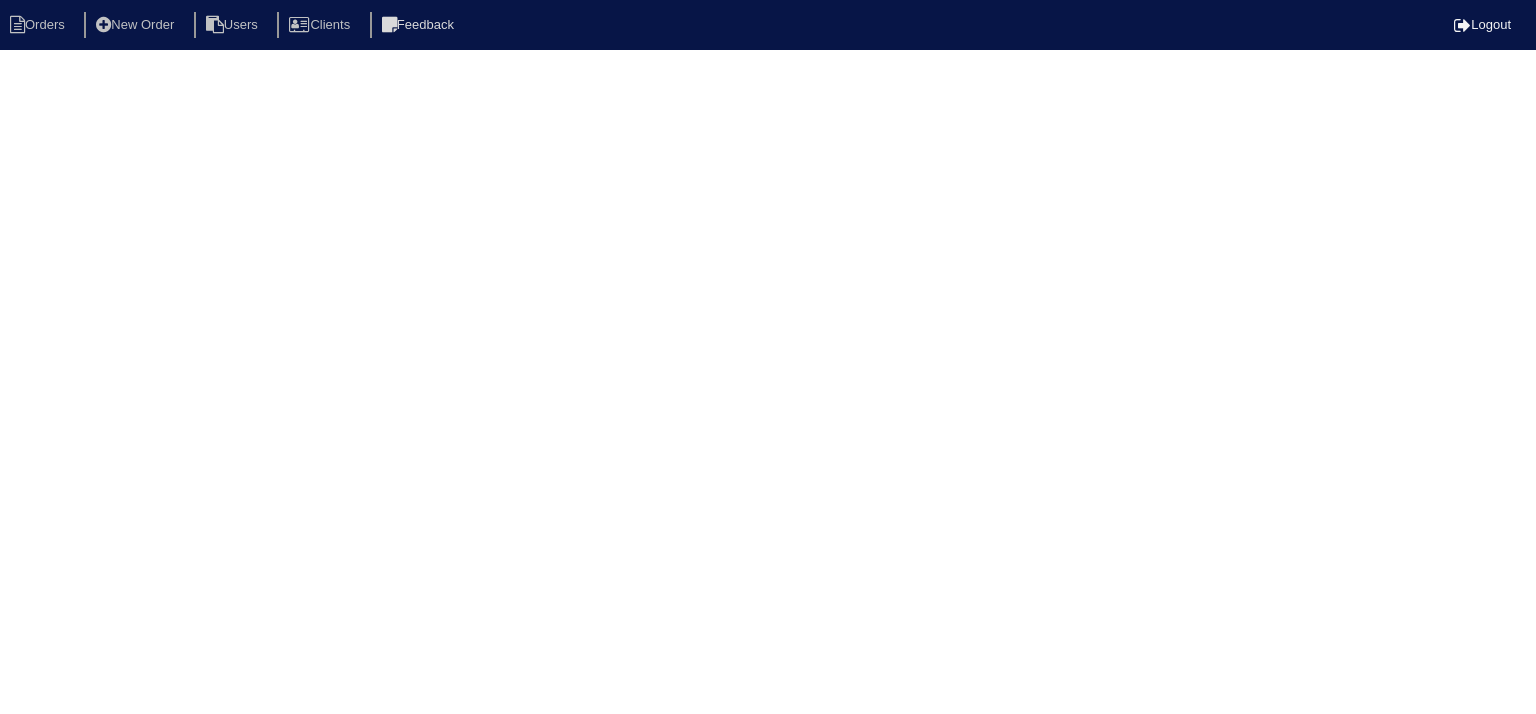 select on "15" 